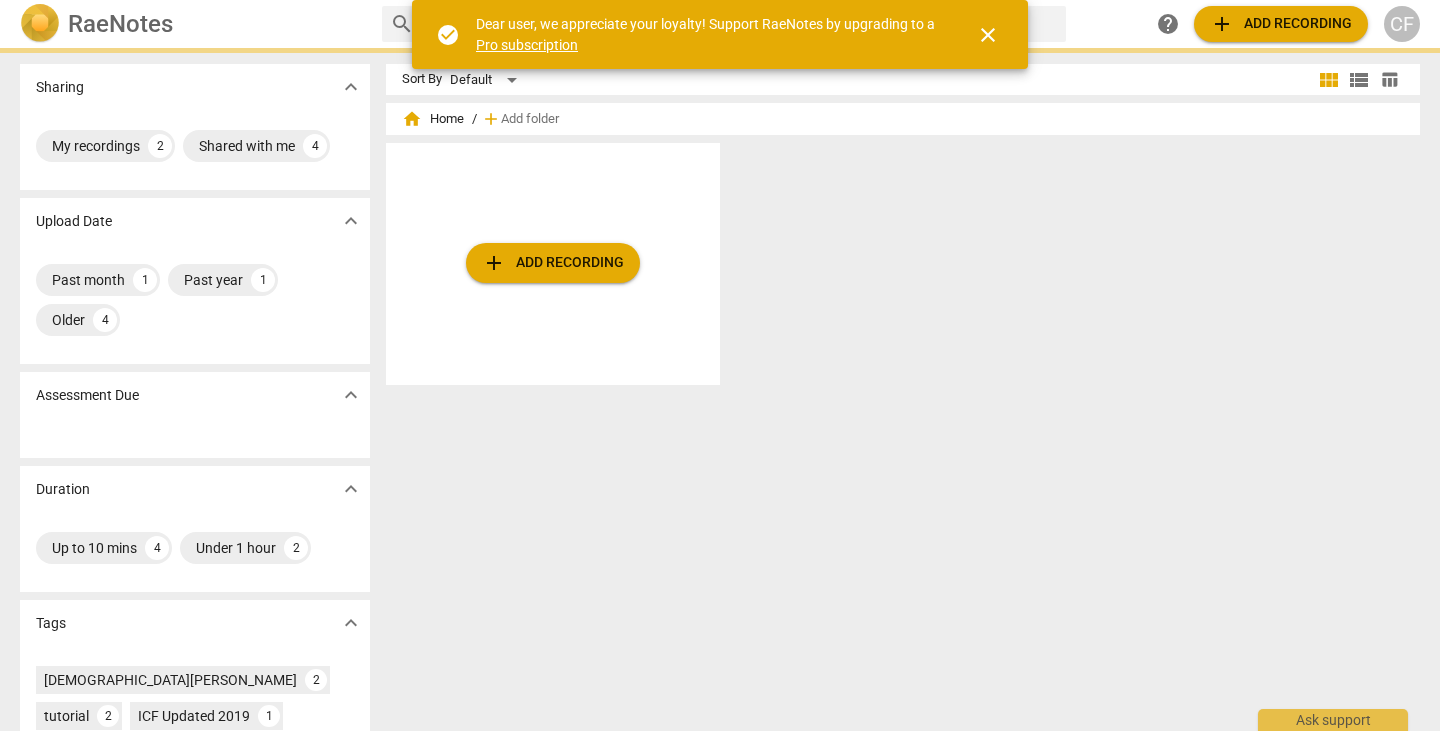 scroll, scrollTop: 0, scrollLeft: 0, axis: both 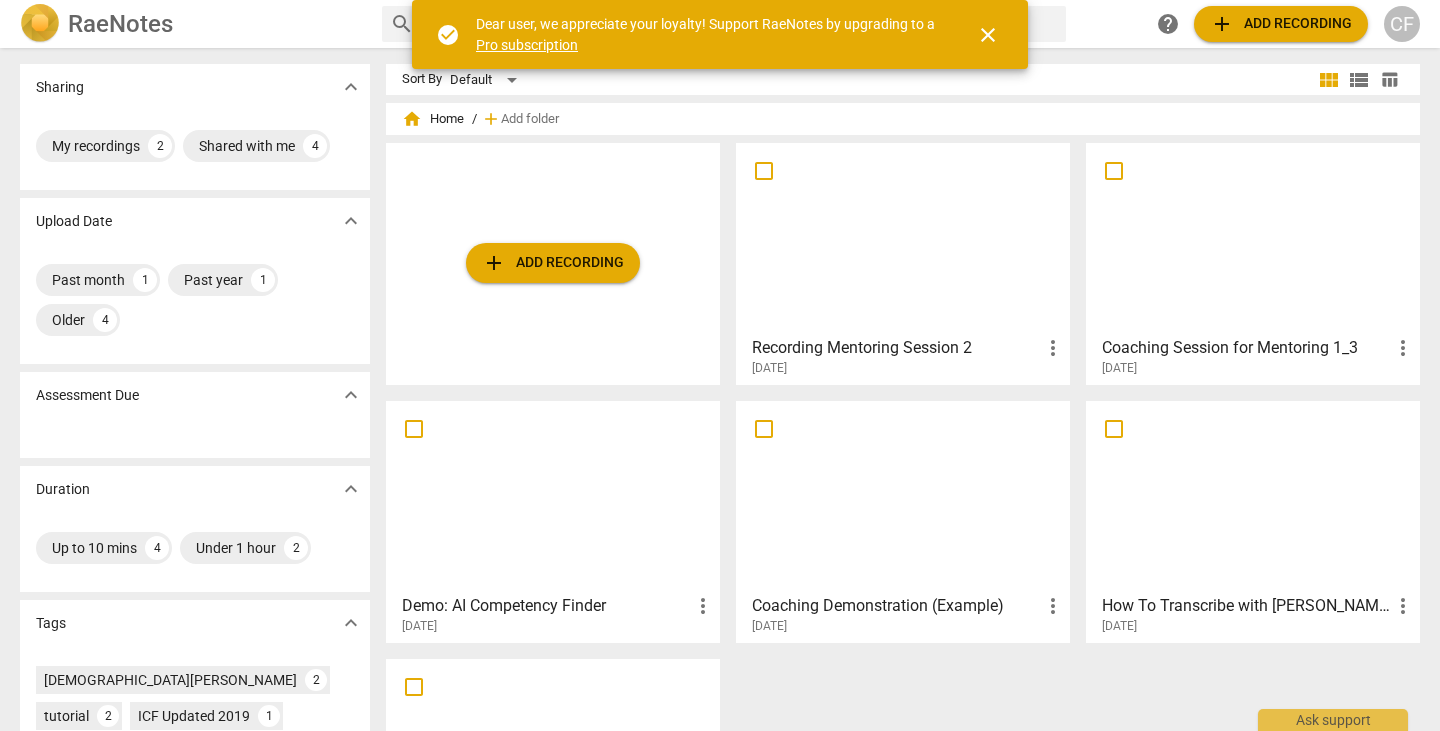 click at bounding box center [903, 238] 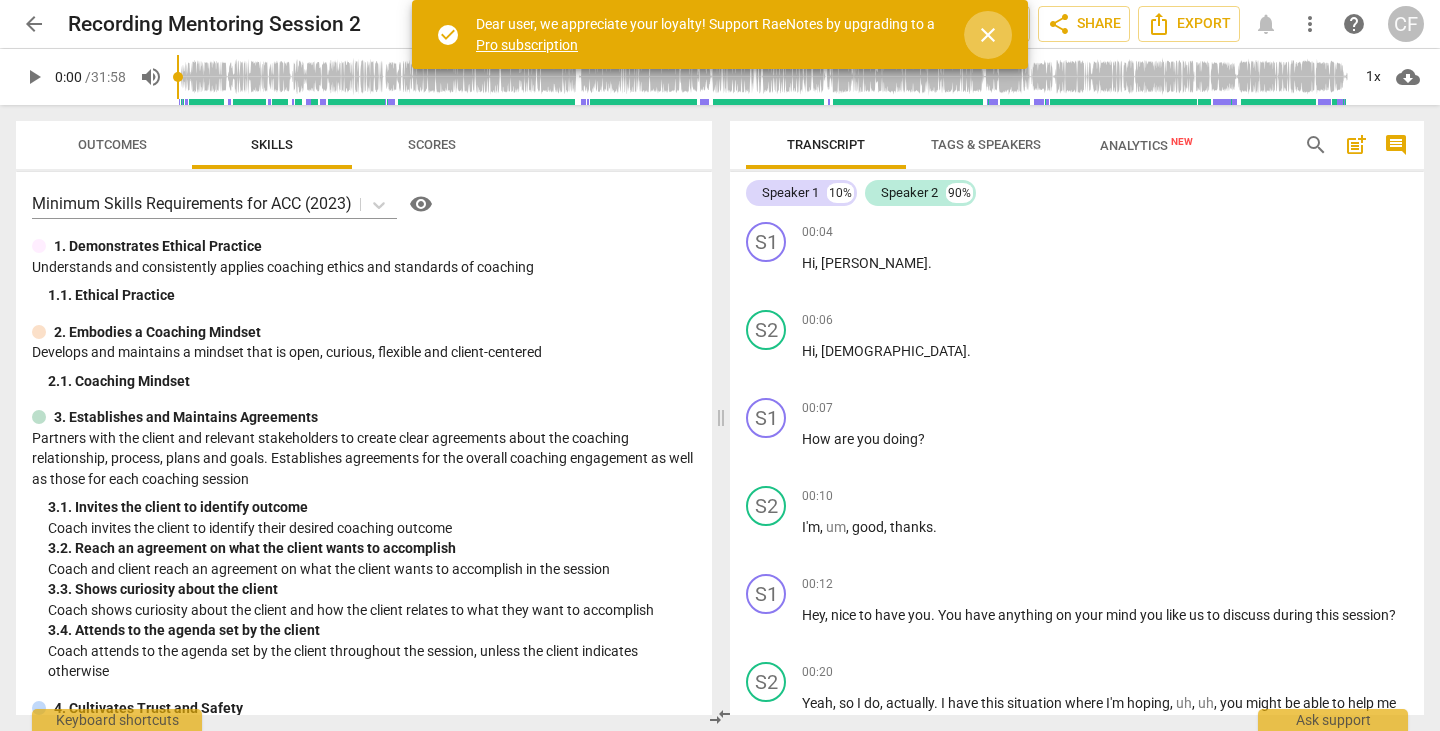 click on "close" at bounding box center [988, 35] 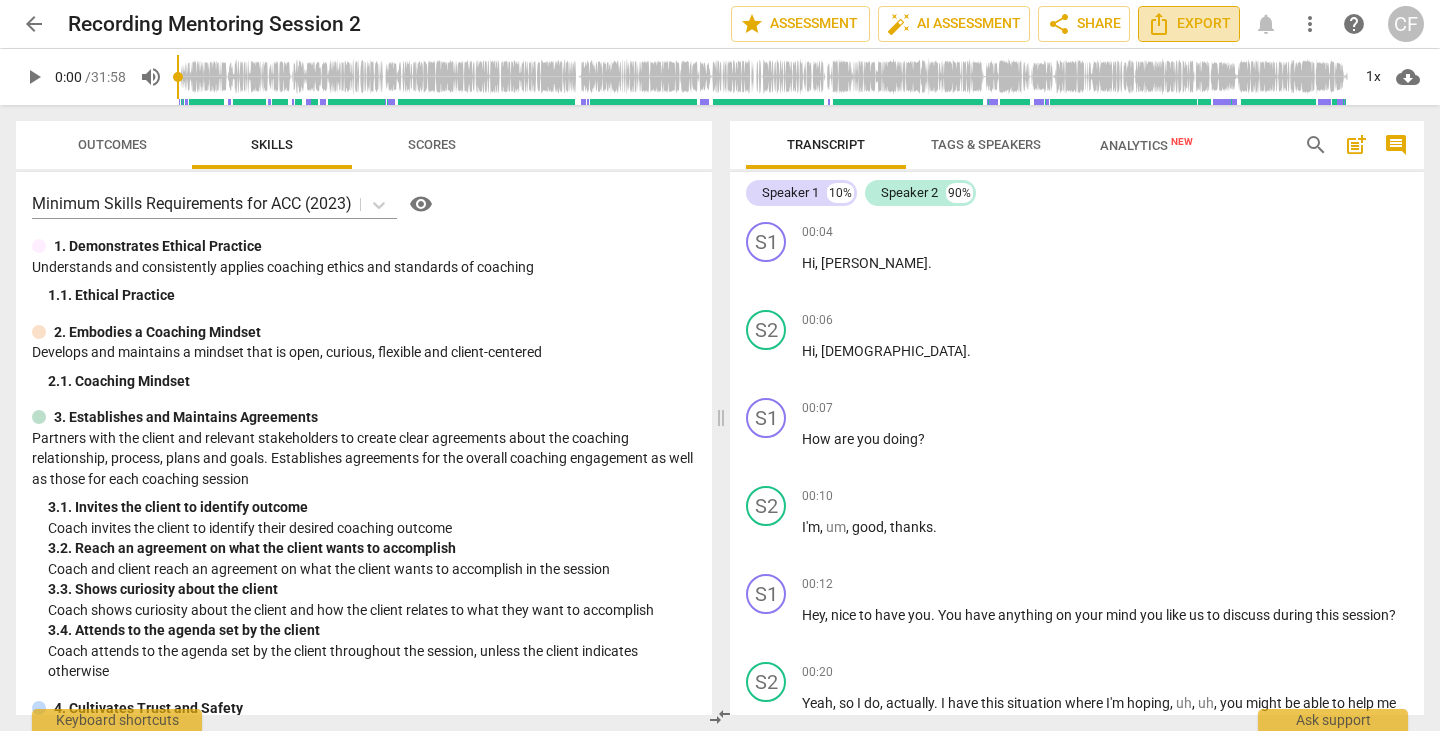 click 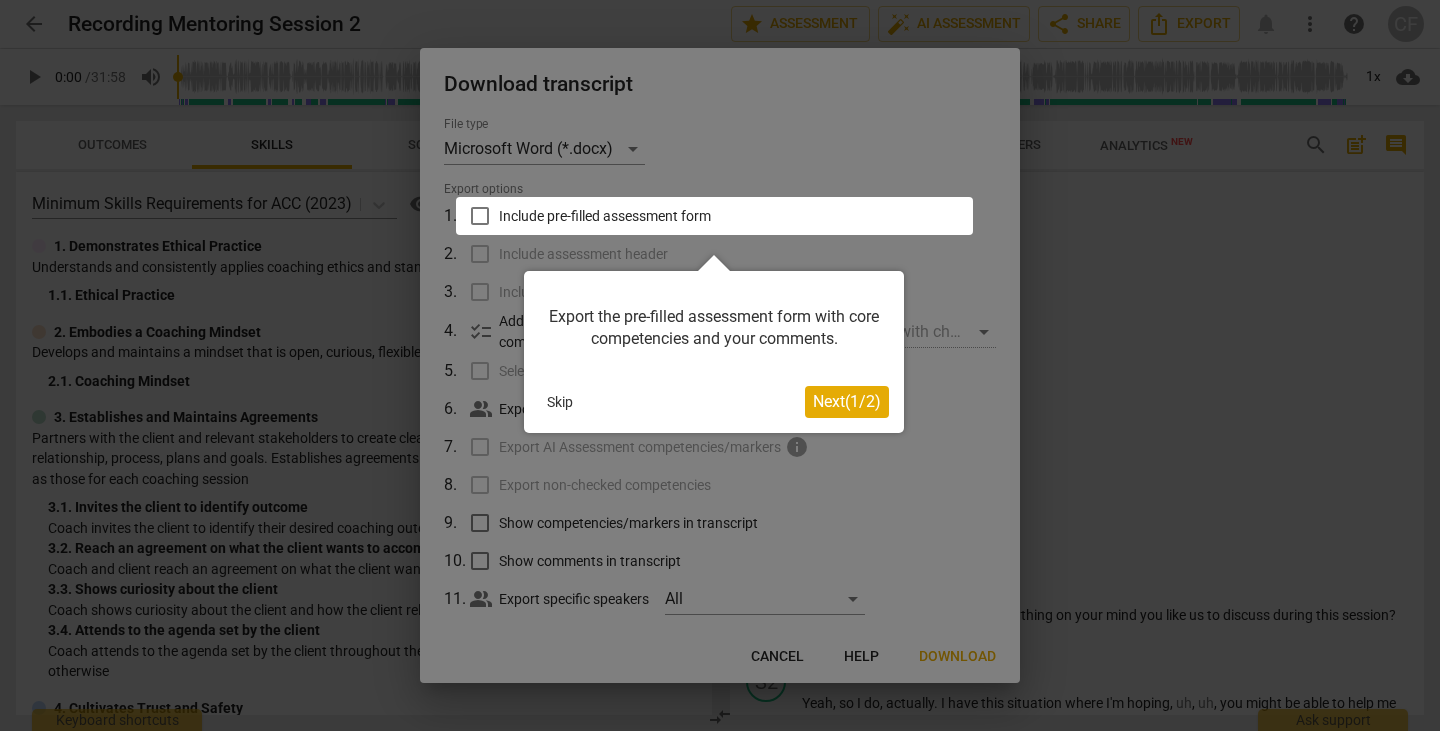 click at bounding box center (720, 365) 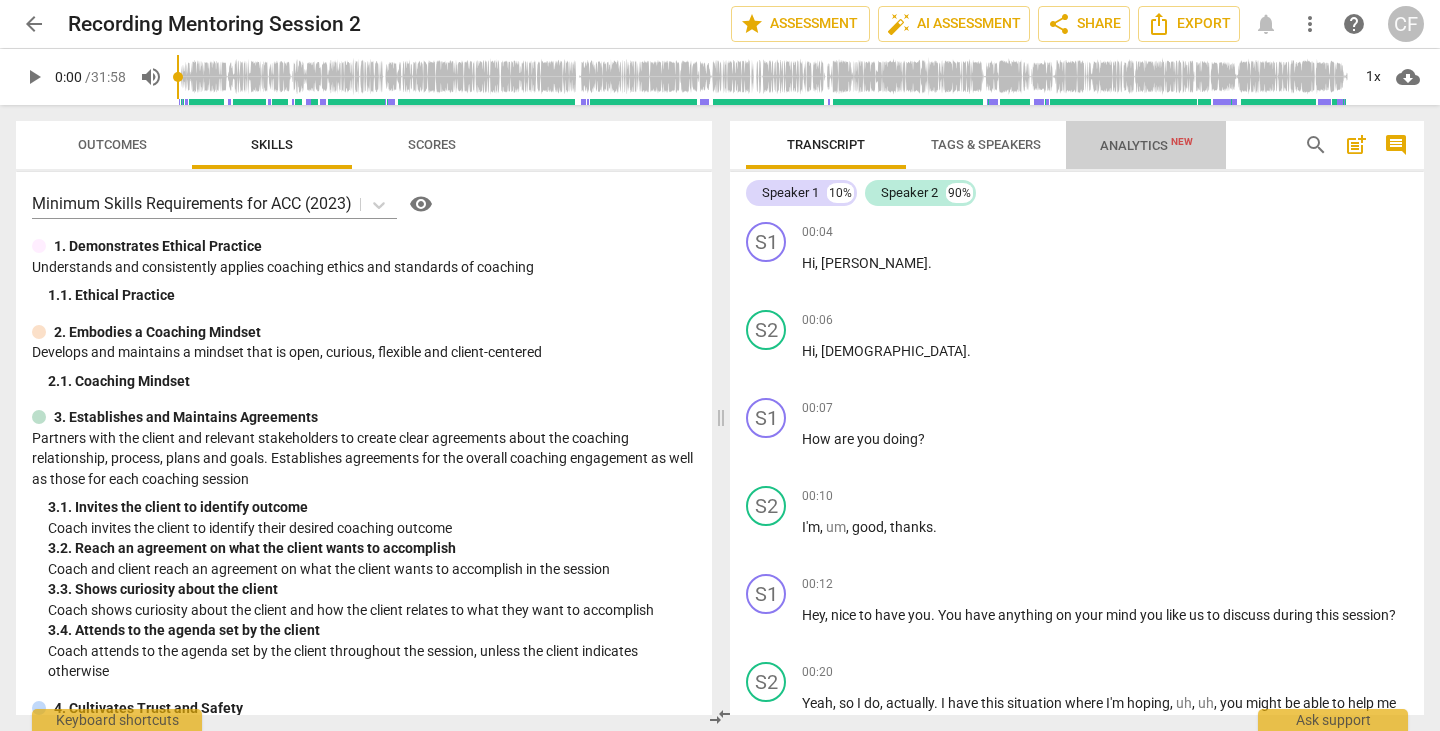 click on "Analytics   New" at bounding box center [1146, 145] 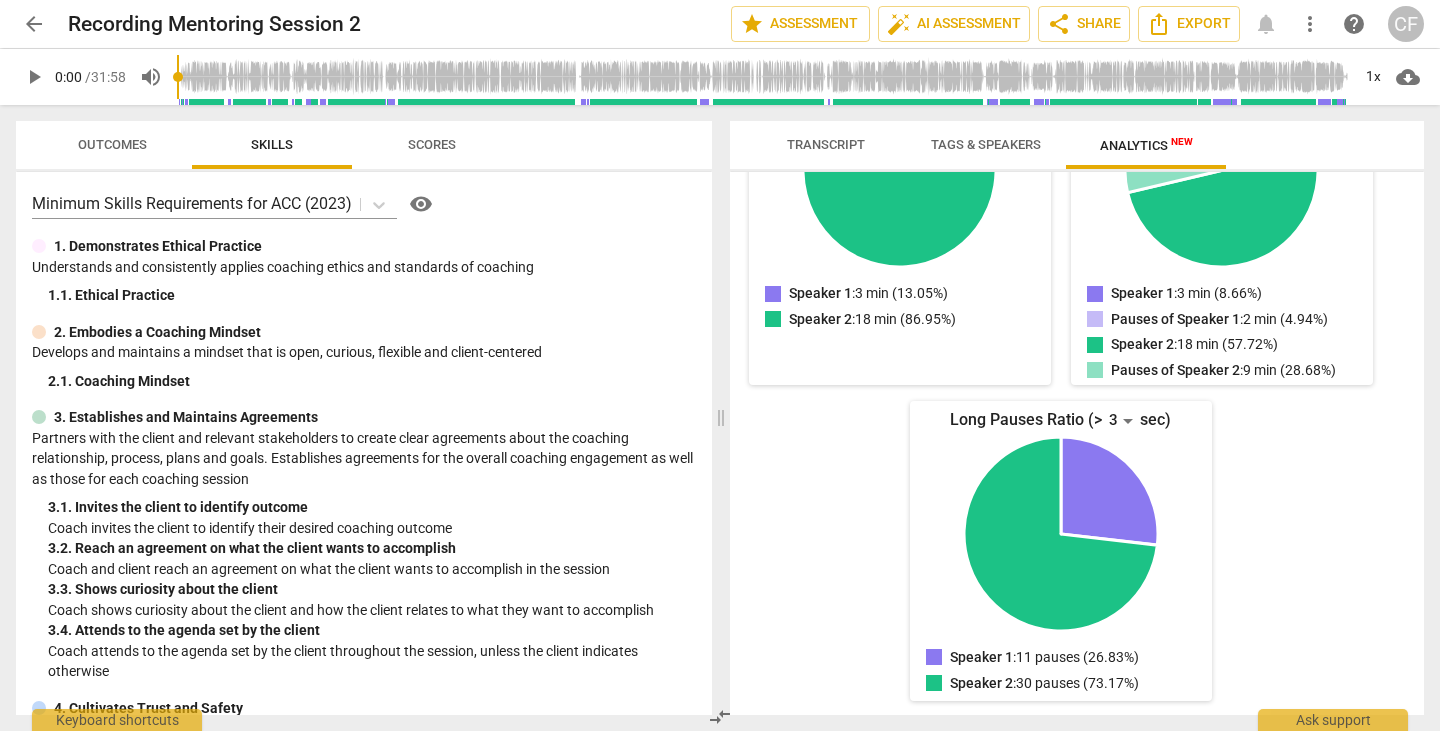 scroll, scrollTop: 0, scrollLeft: 0, axis: both 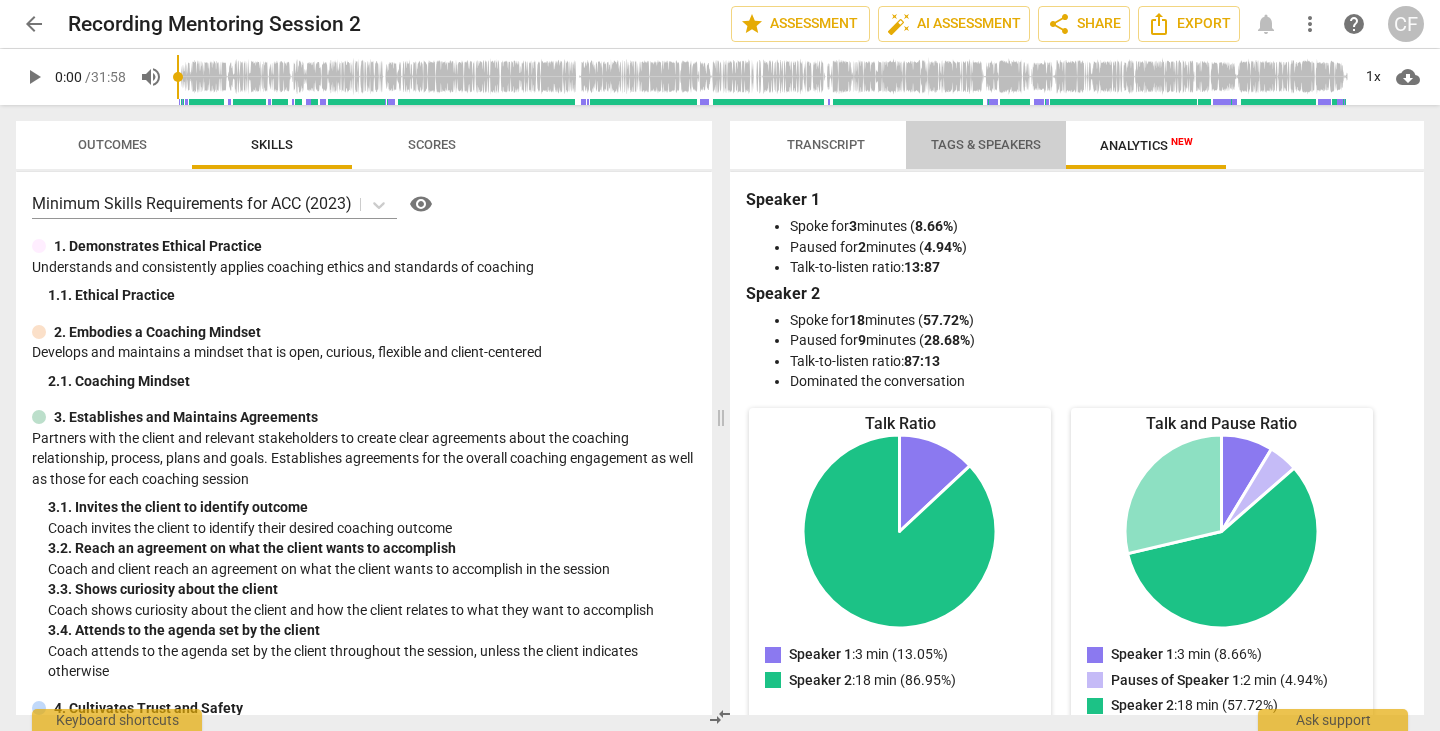 click on "Tags & Speakers" at bounding box center (986, 144) 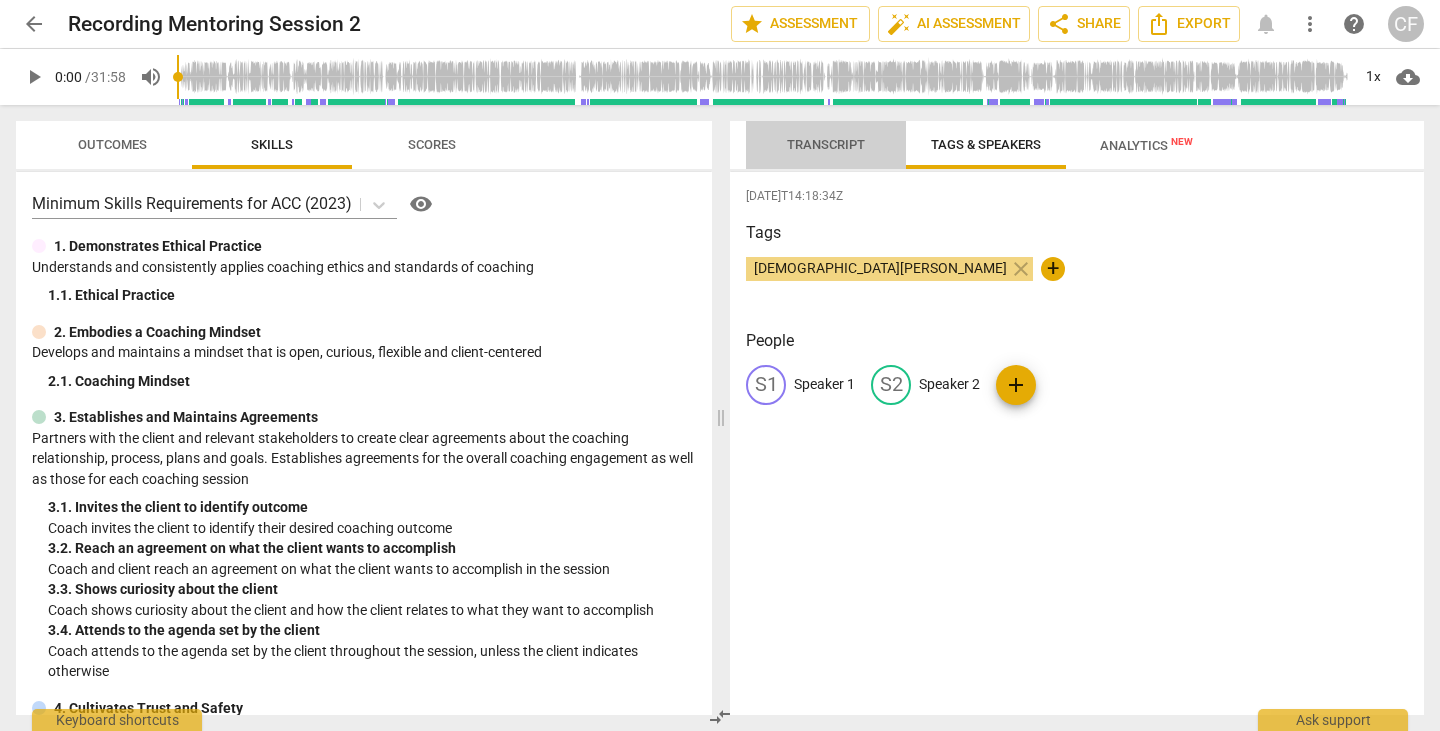 click on "Transcript" at bounding box center [826, 145] 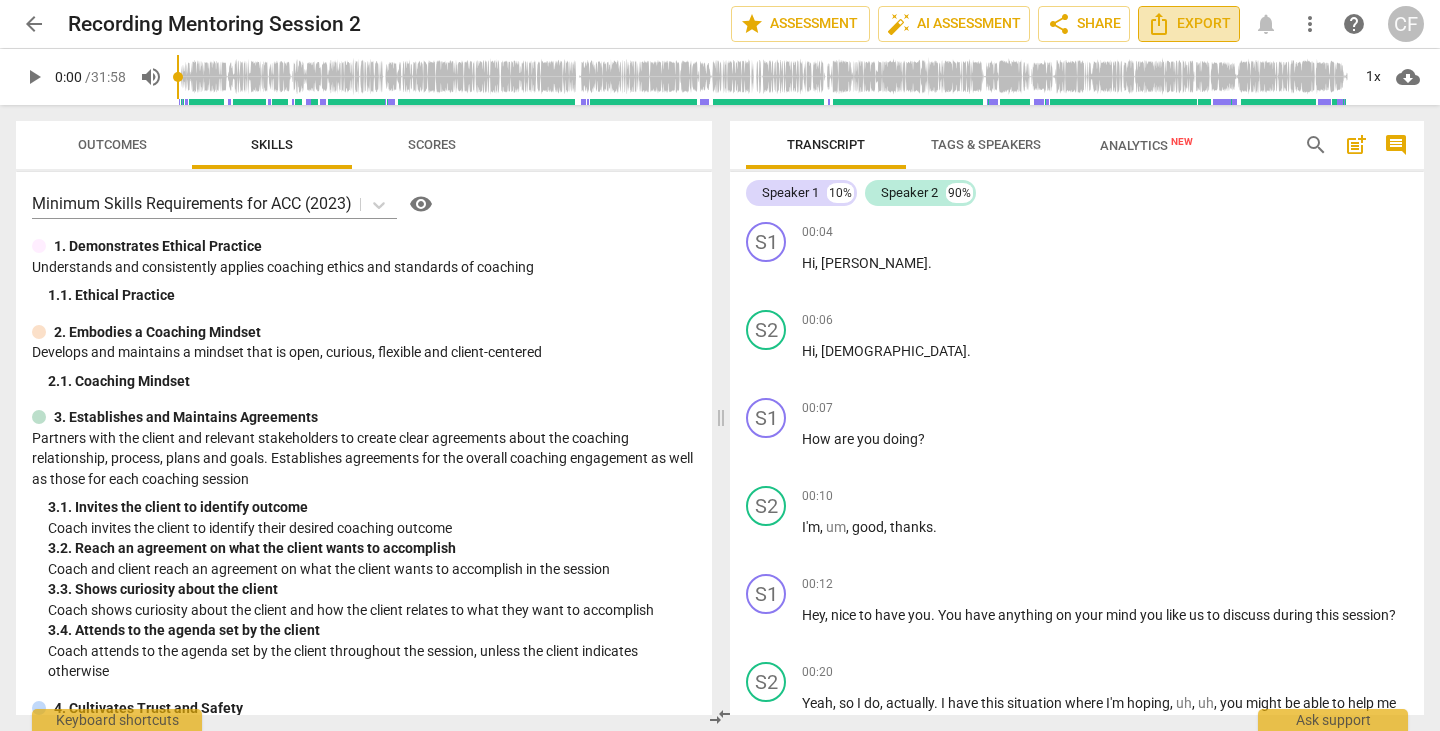 click on "Export" at bounding box center [1189, 24] 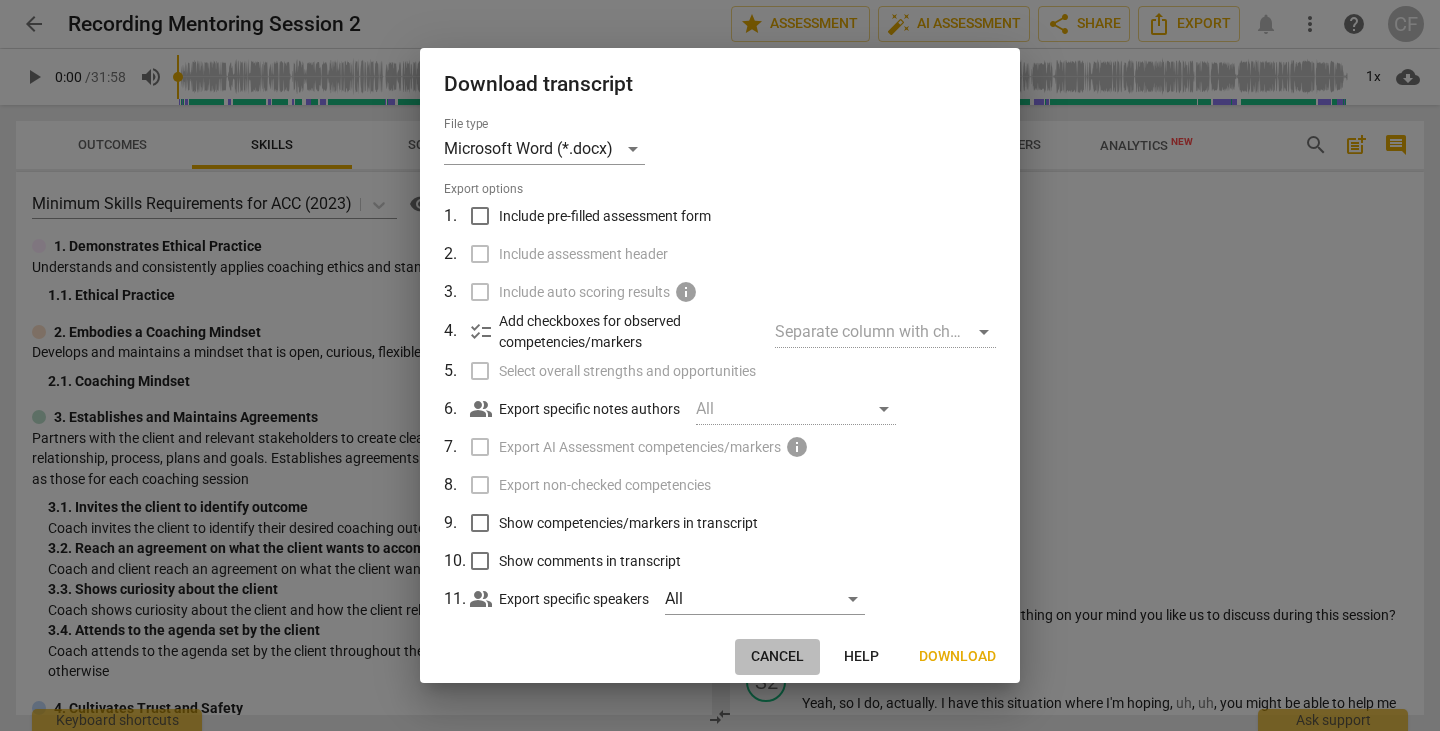 click on "Cancel" at bounding box center (777, 657) 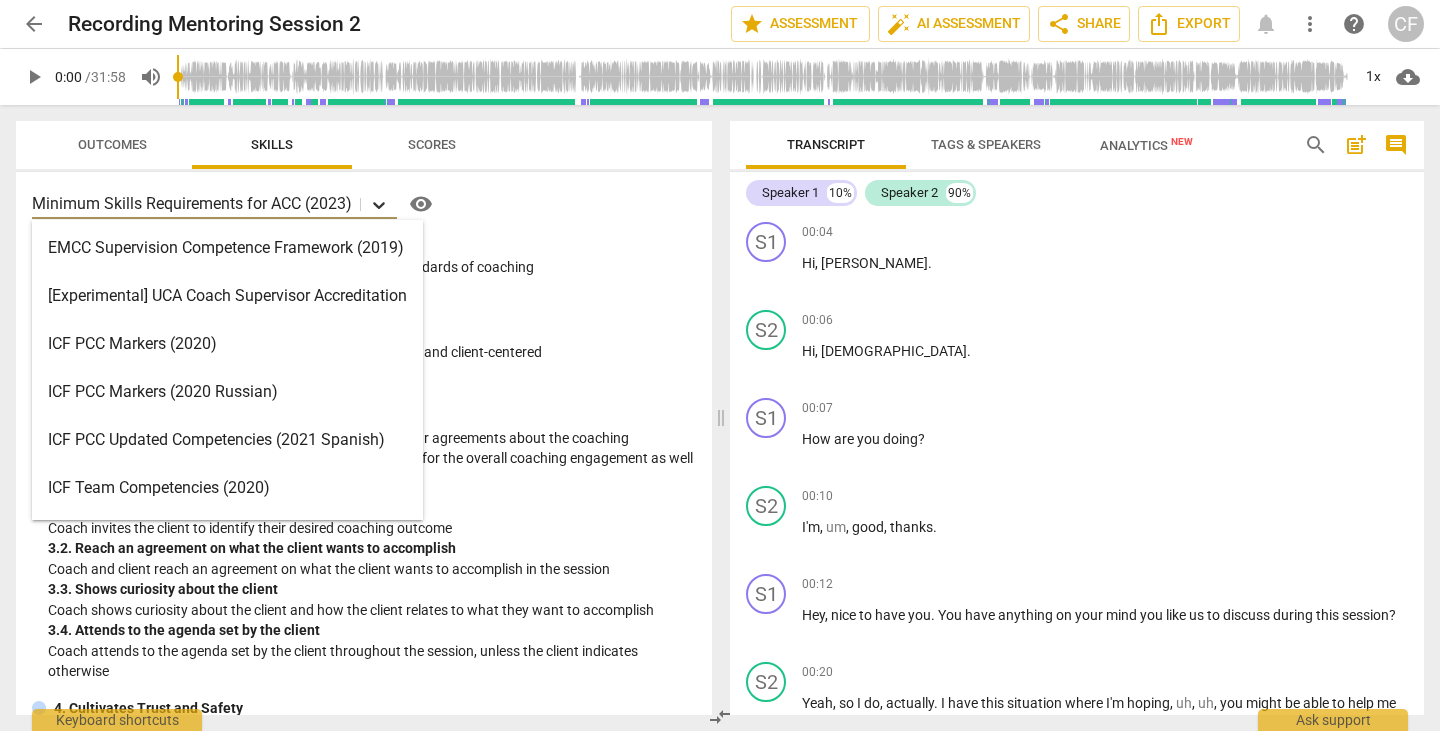 click 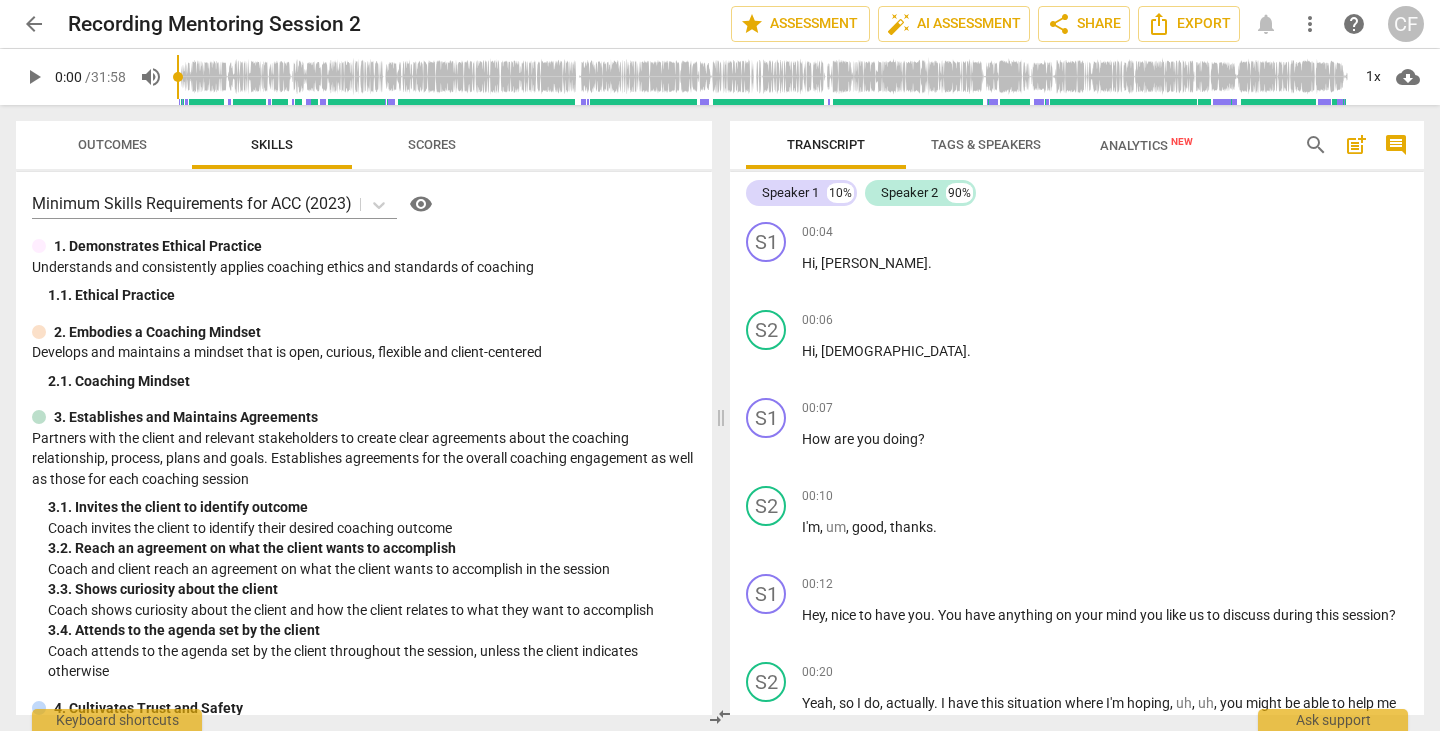 click on "Understands and consistently applies coaching ethics and standards of coaching" at bounding box center [364, 267] 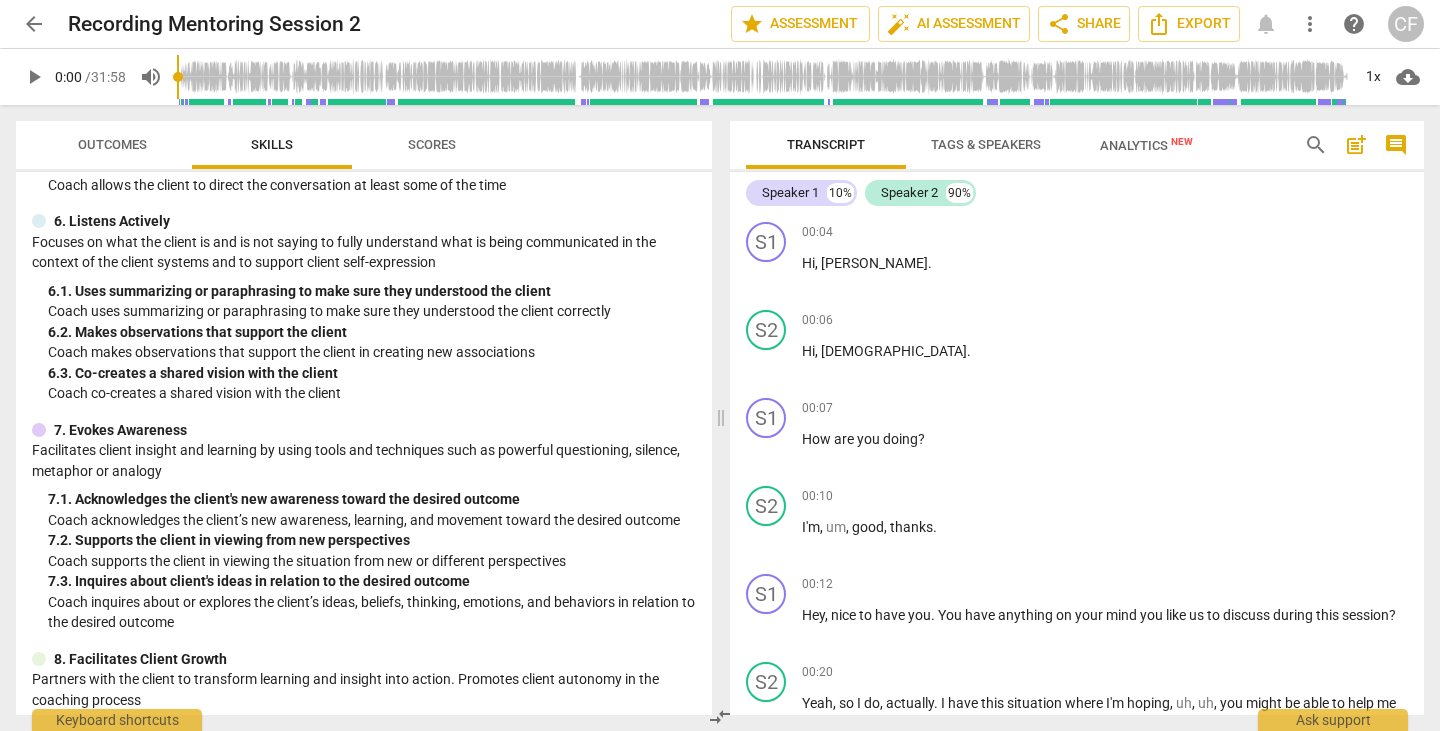 scroll, scrollTop: 925, scrollLeft: 0, axis: vertical 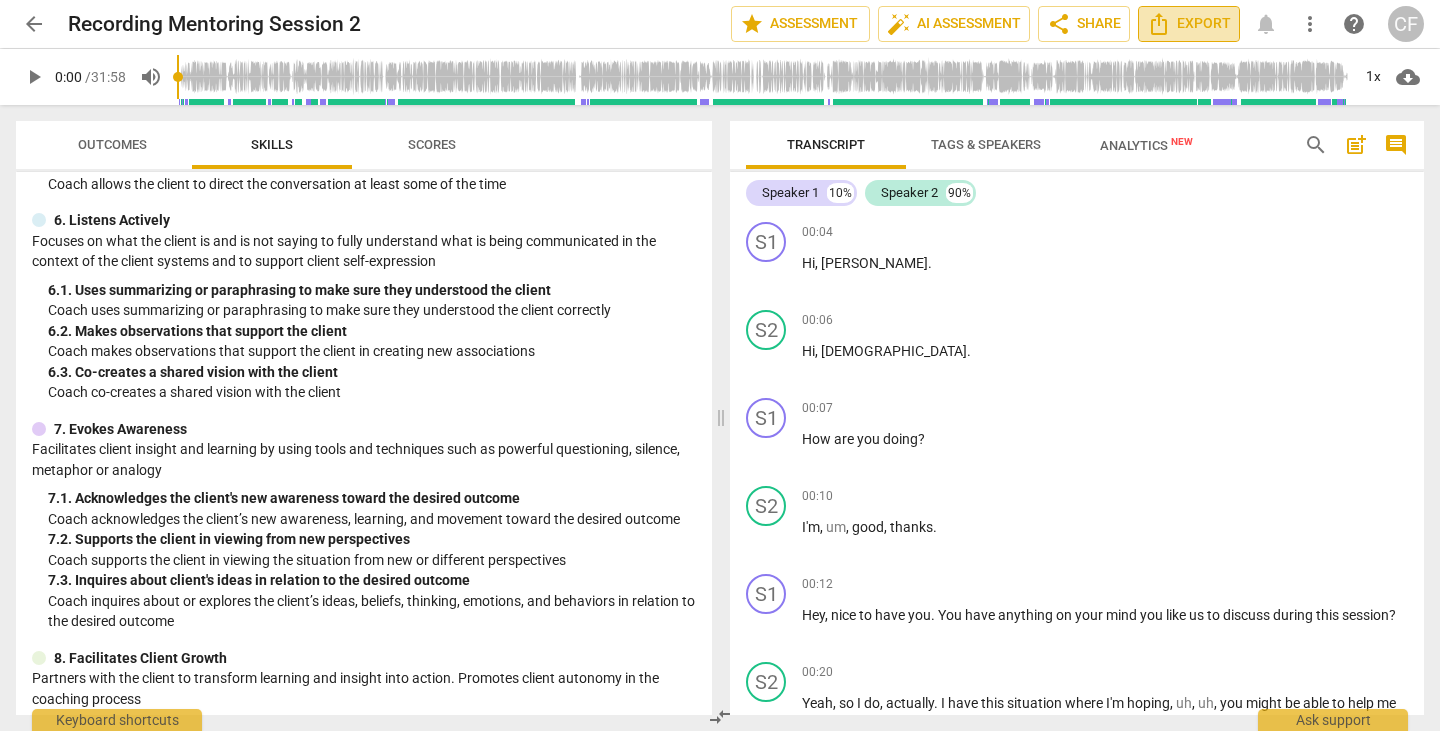 click on "Export" at bounding box center [1189, 24] 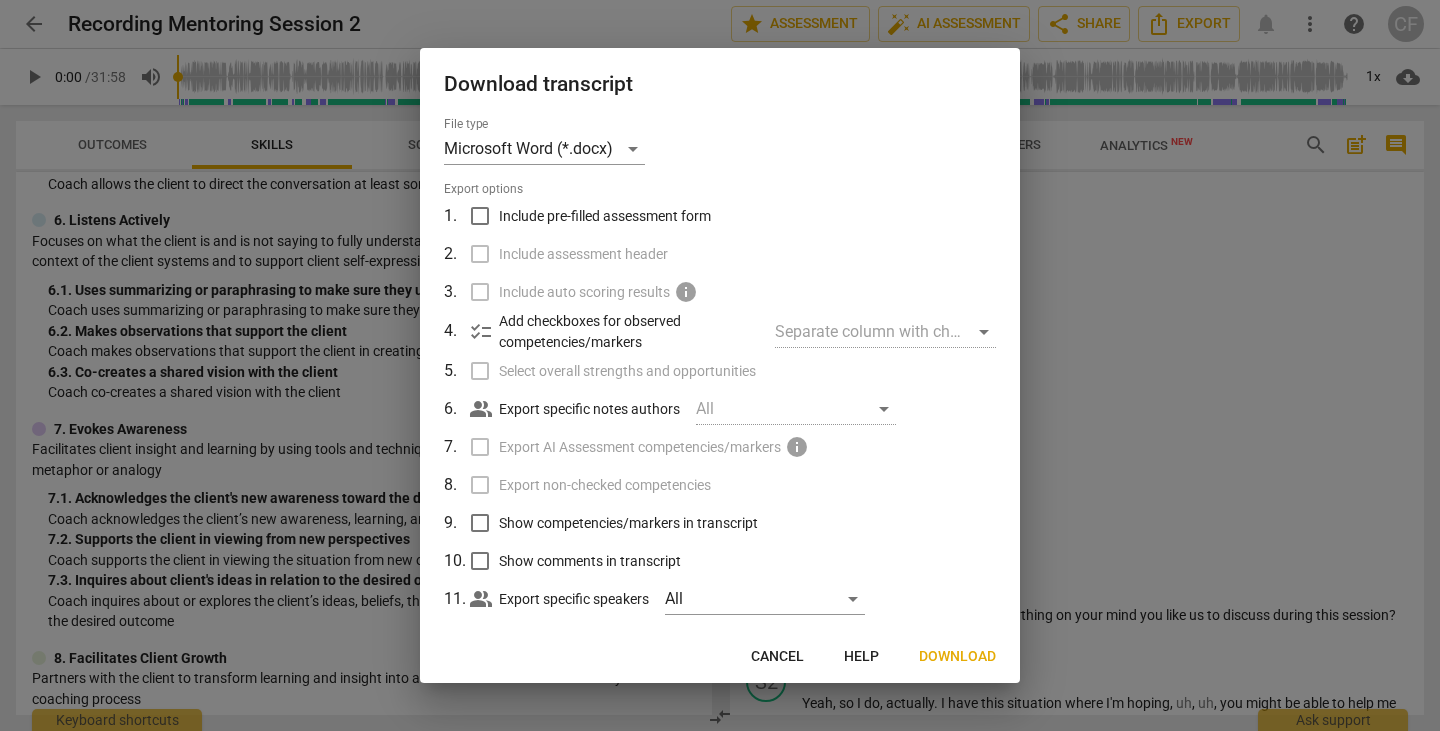 click at bounding box center (720, 365) 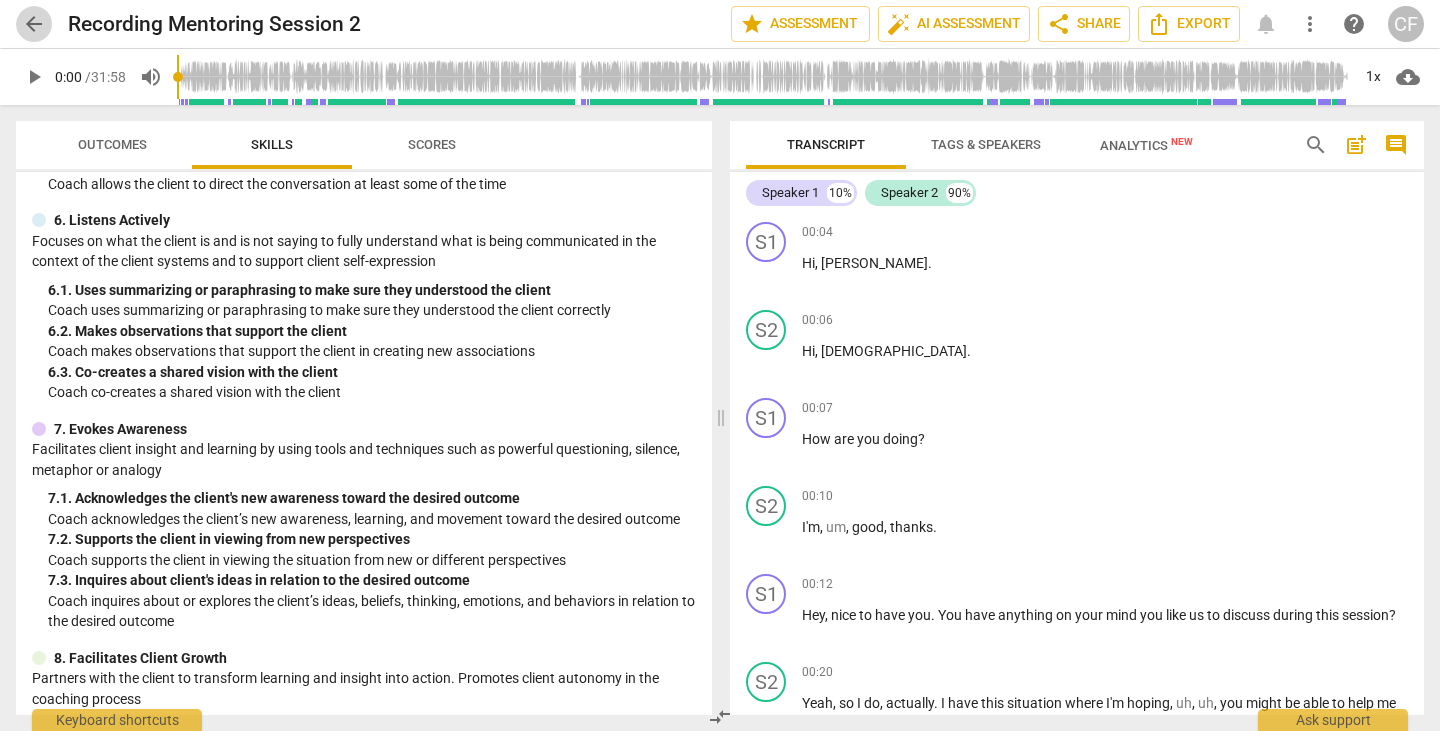 click on "arrow_back" at bounding box center (34, 24) 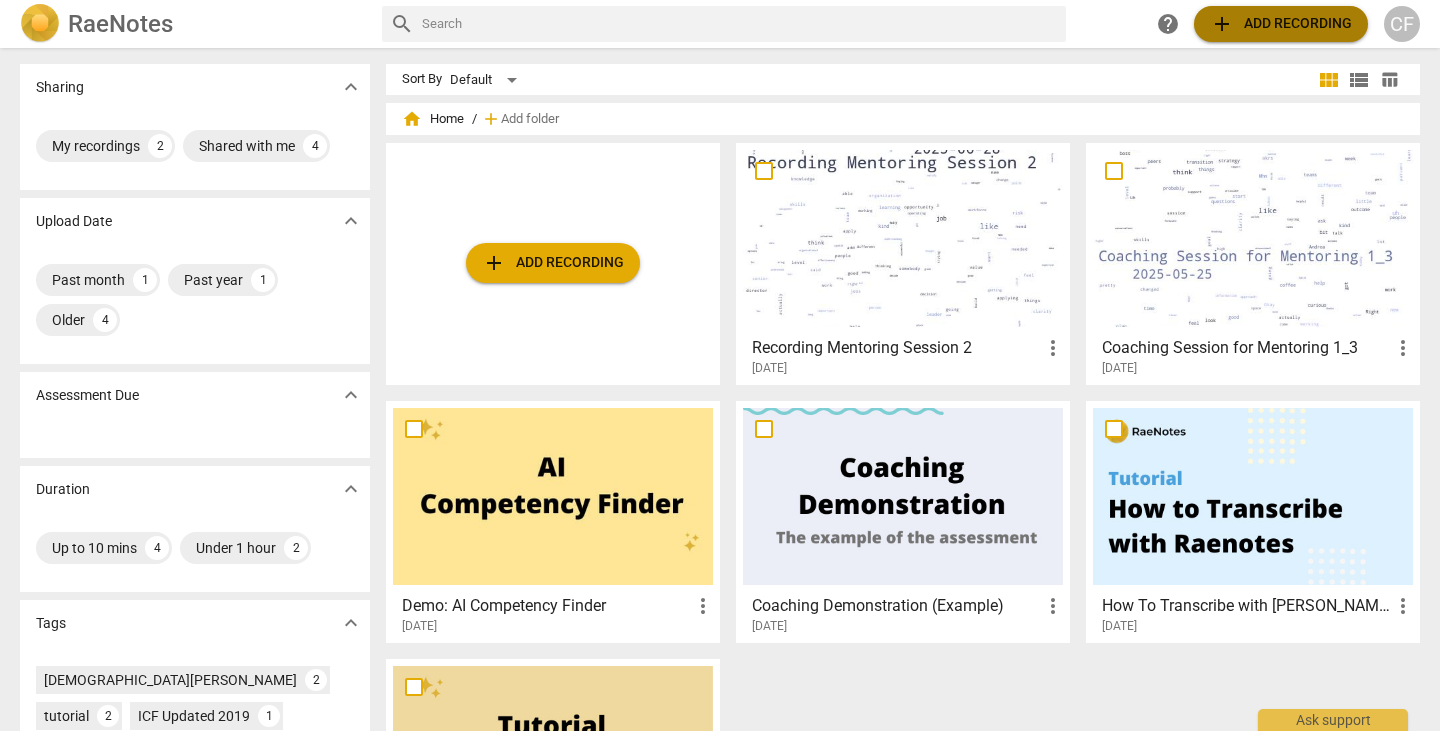click on "add" at bounding box center [1222, 24] 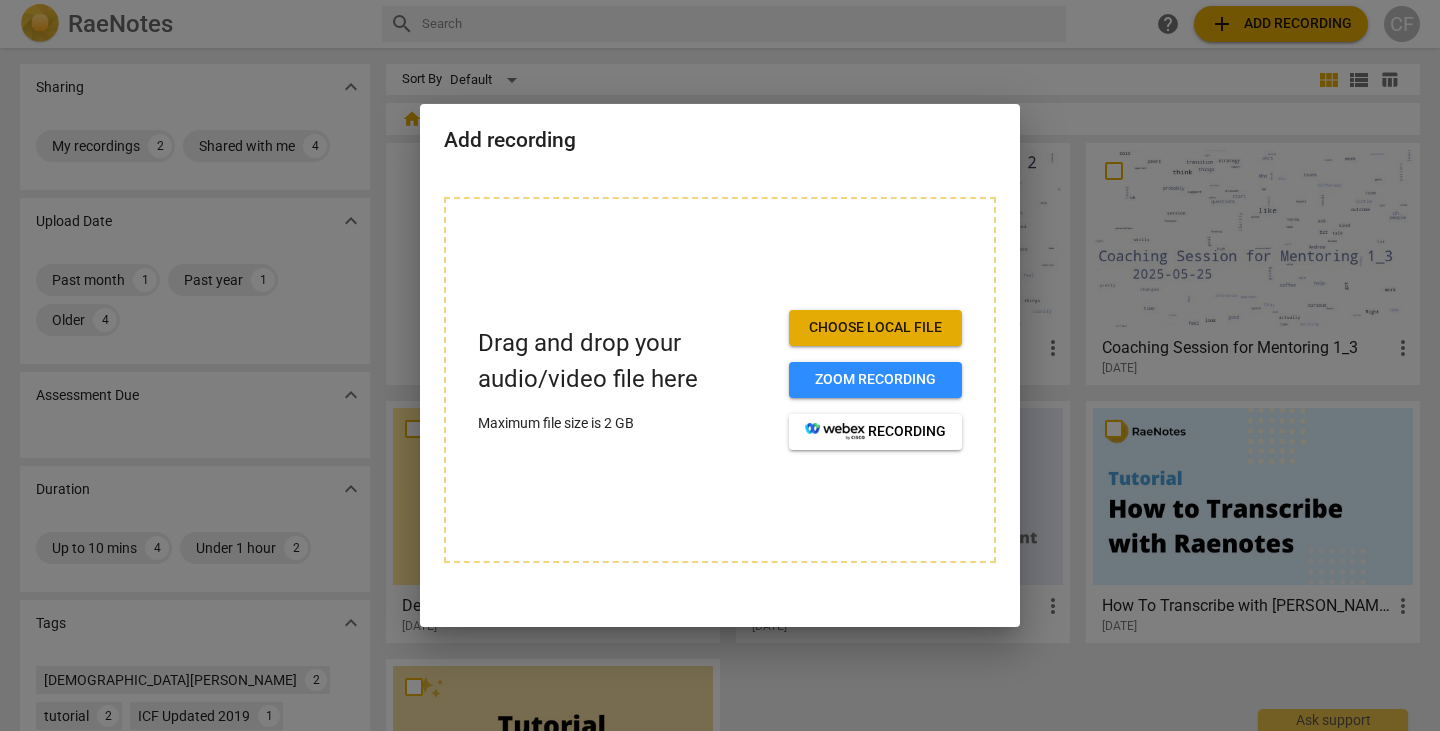 click at bounding box center (720, 365) 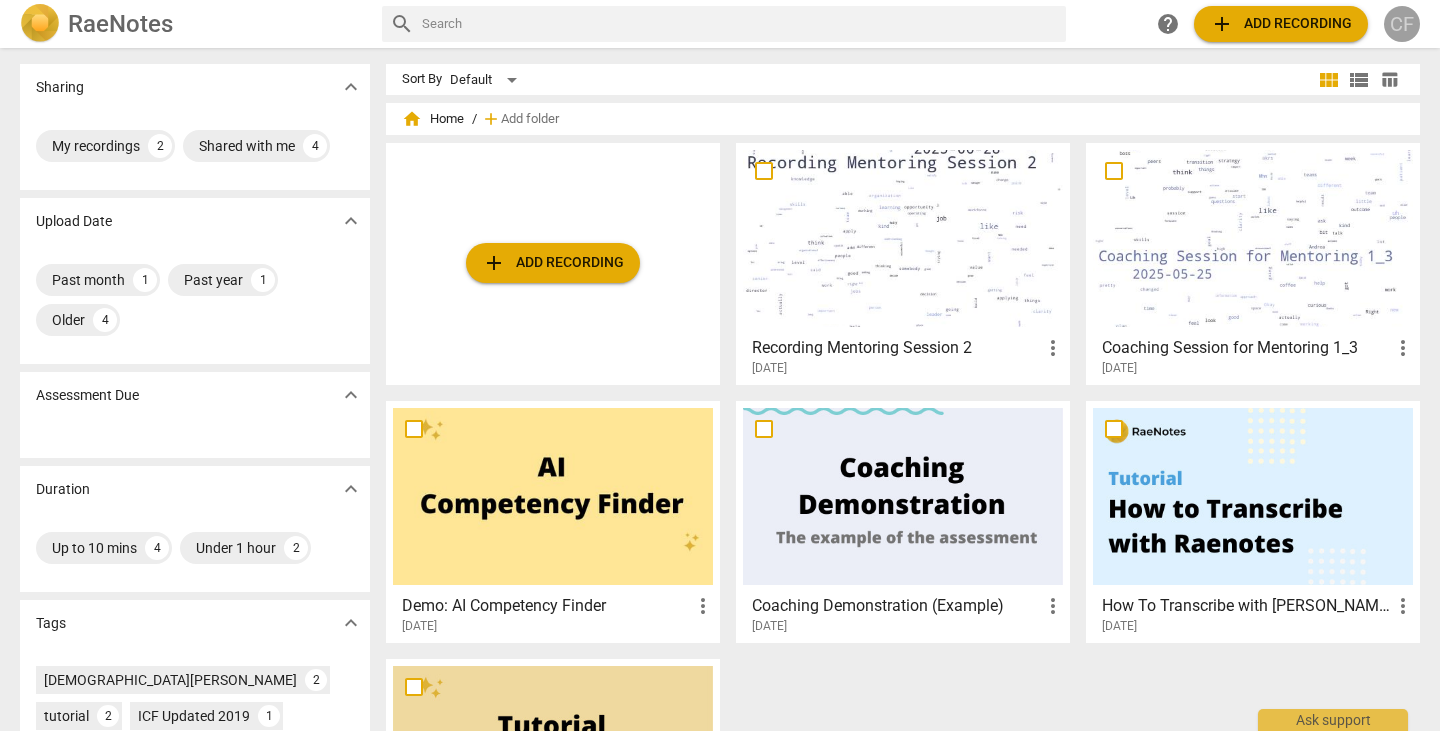 click on "CF" at bounding box center (1402, 24) 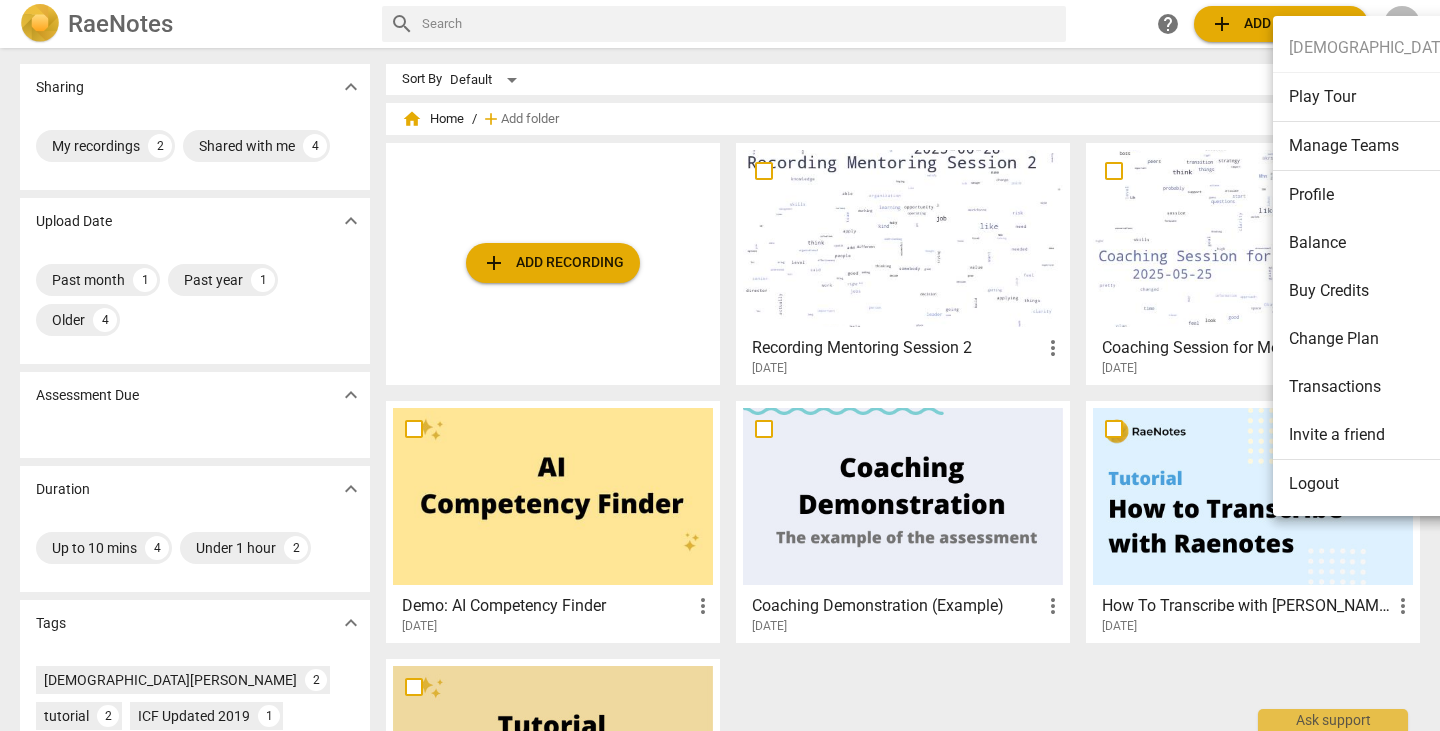 click on "Profile" at bounding box center (1431, 195) 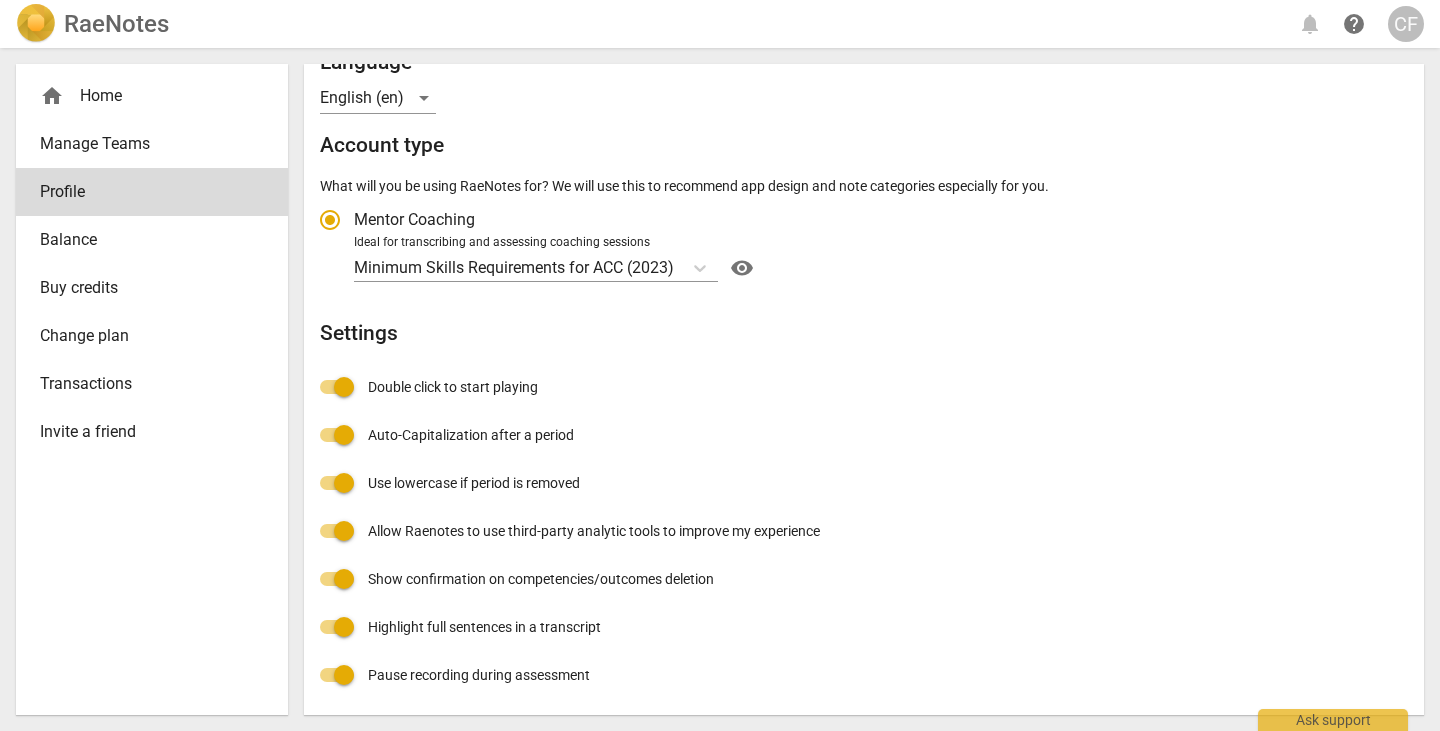 scroll, scrollTop: 0, scrollLeft: 0, axis: both 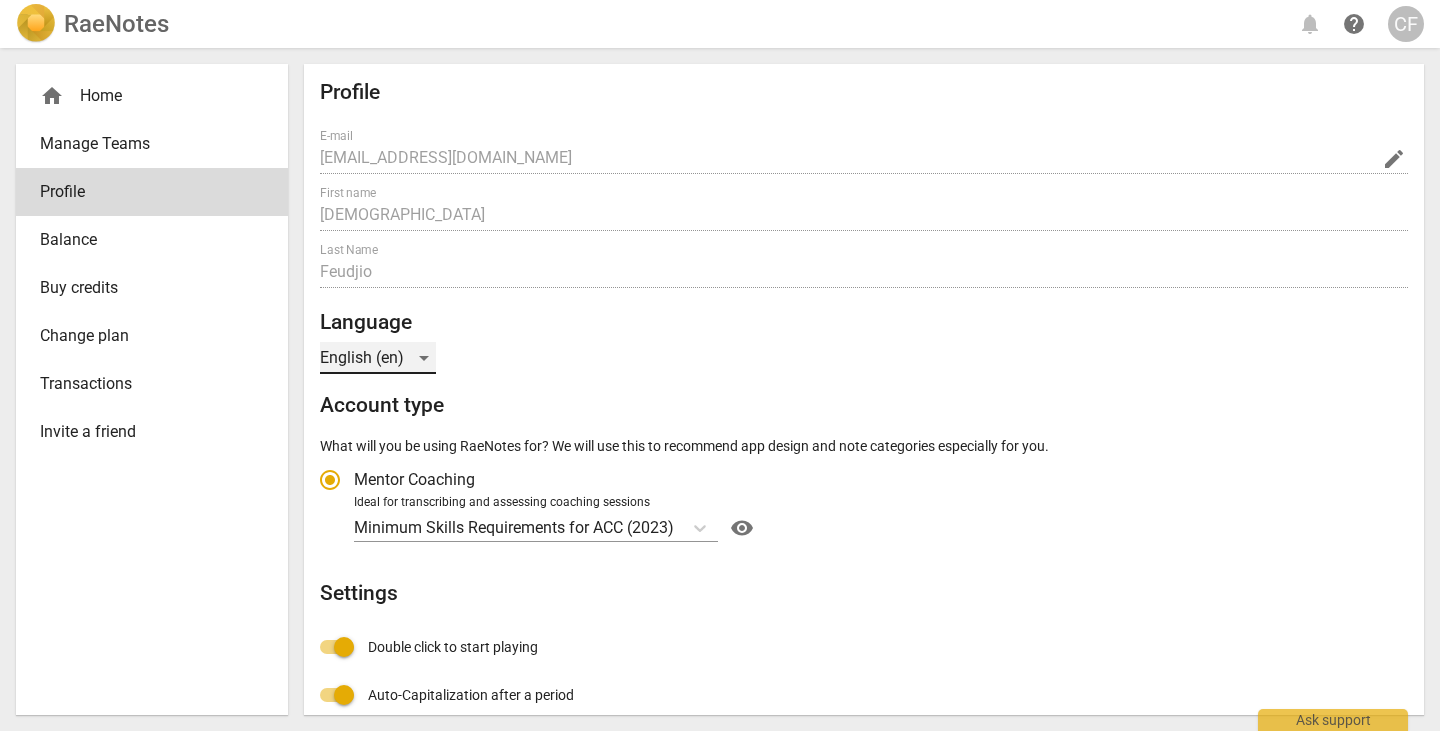 click on "English (en)" at bounding box center [378, 358] 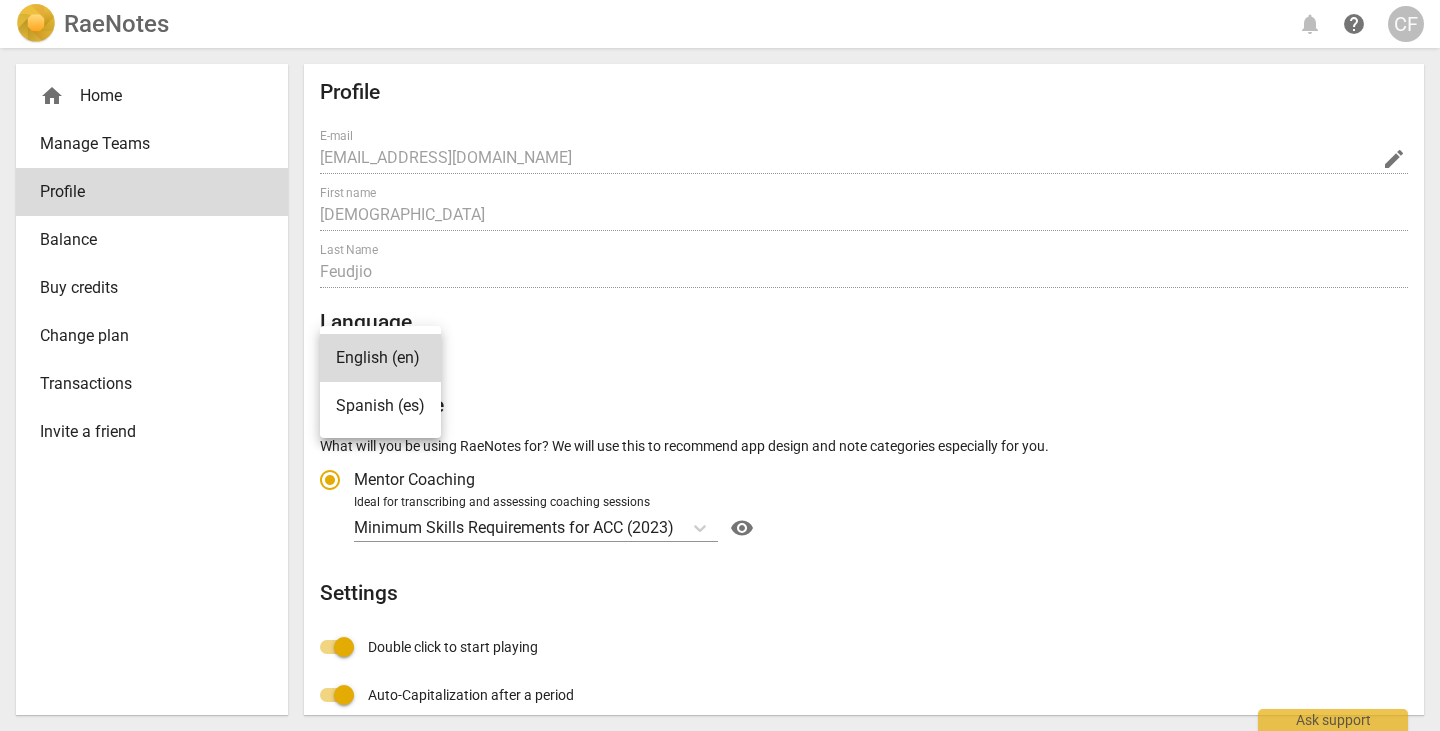 click at bounding box center (720, 365) 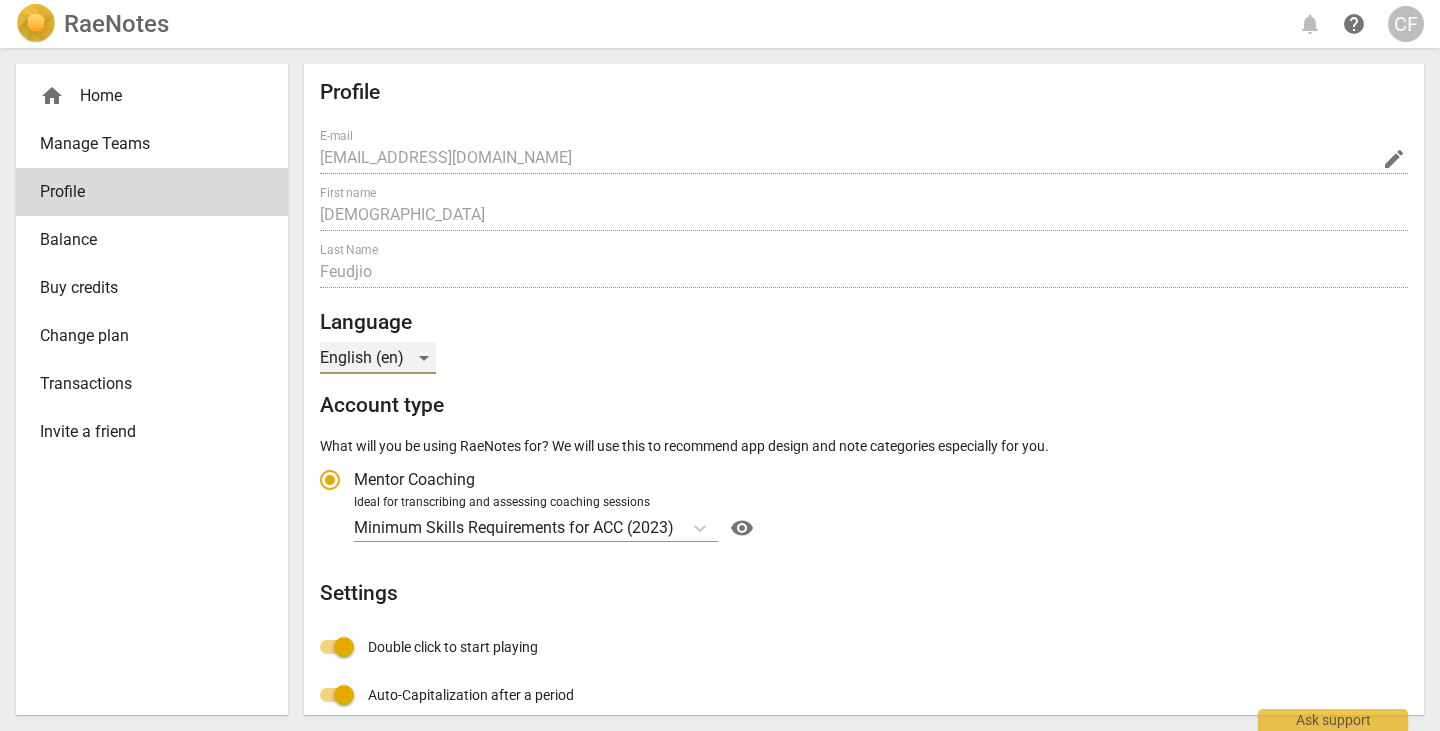click on "English (en)" at bounding box center (378, 358) 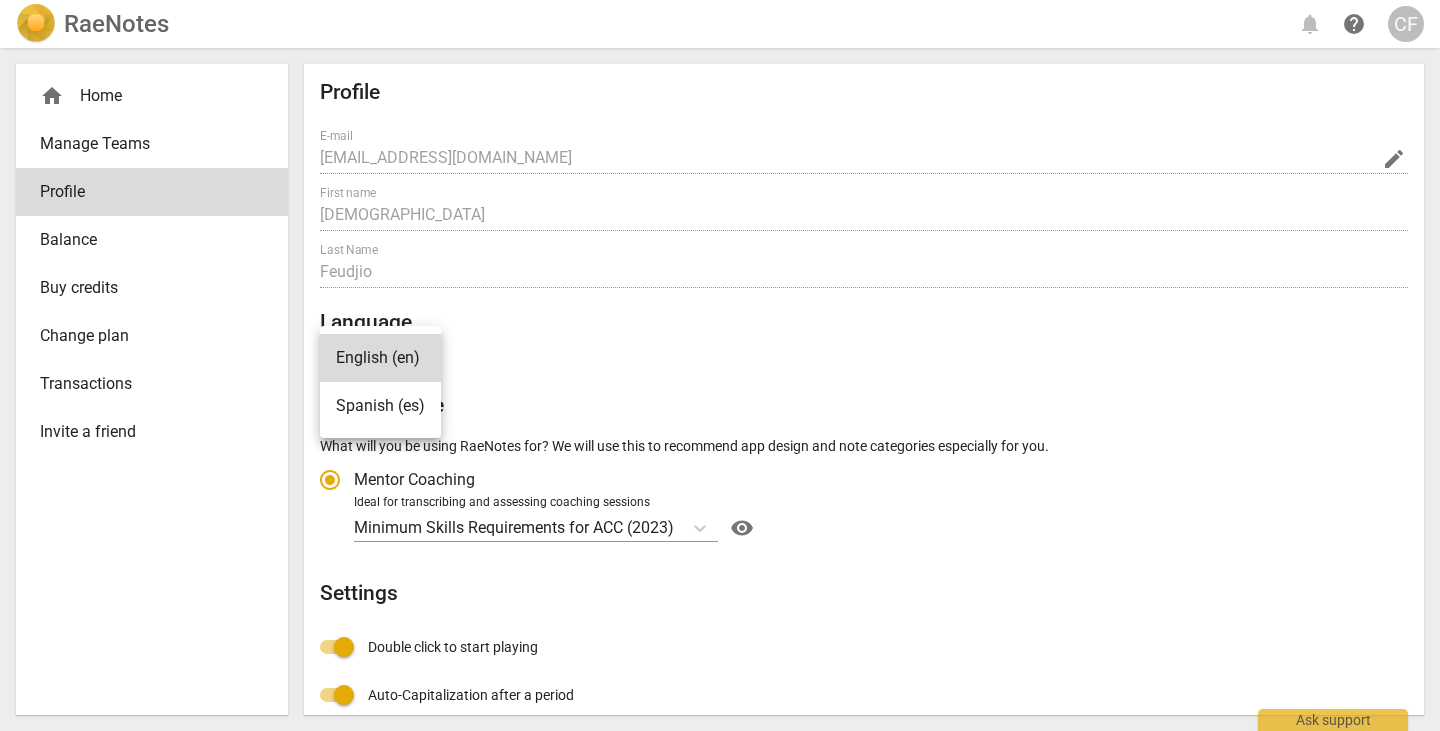 click on "English (en)" at bounding box center [380, 358] 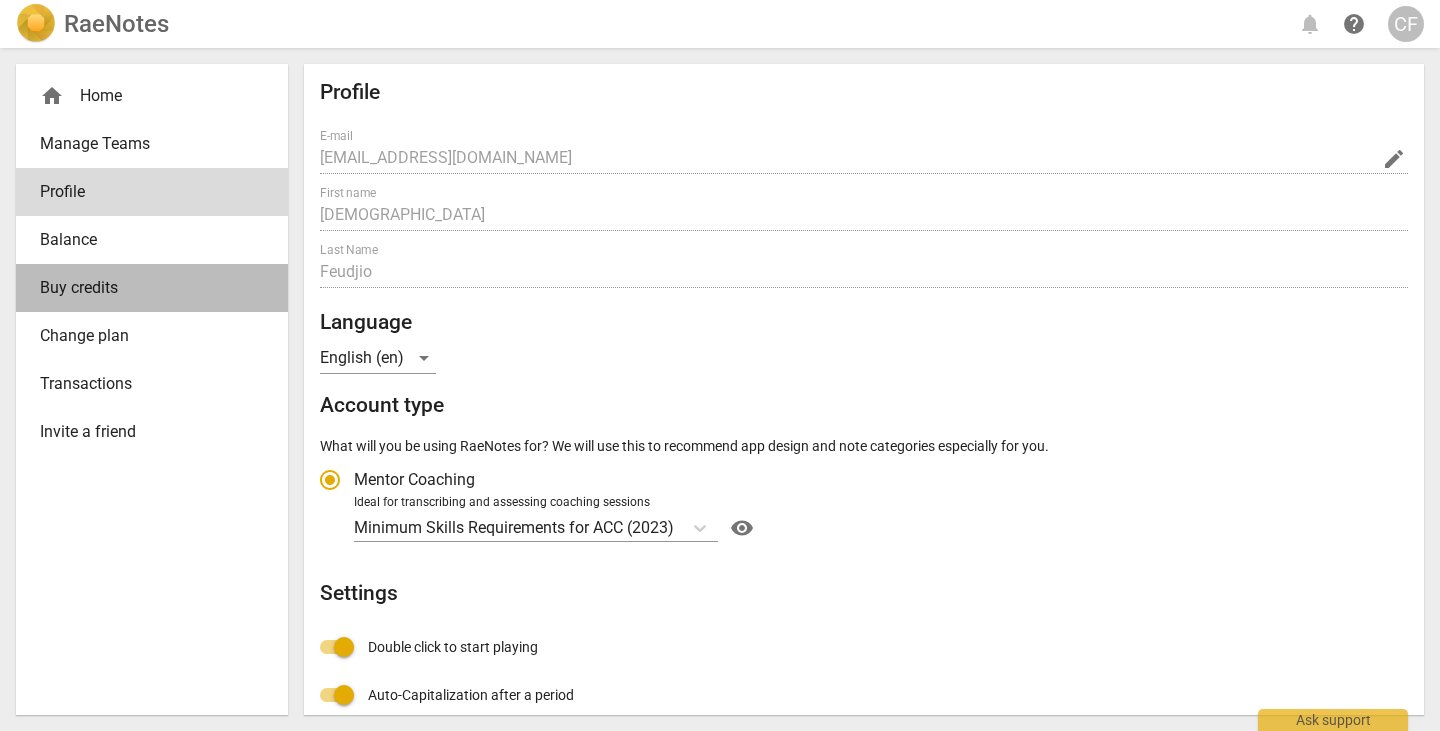 click on "Buy credits" at bounding box center [152, 288] 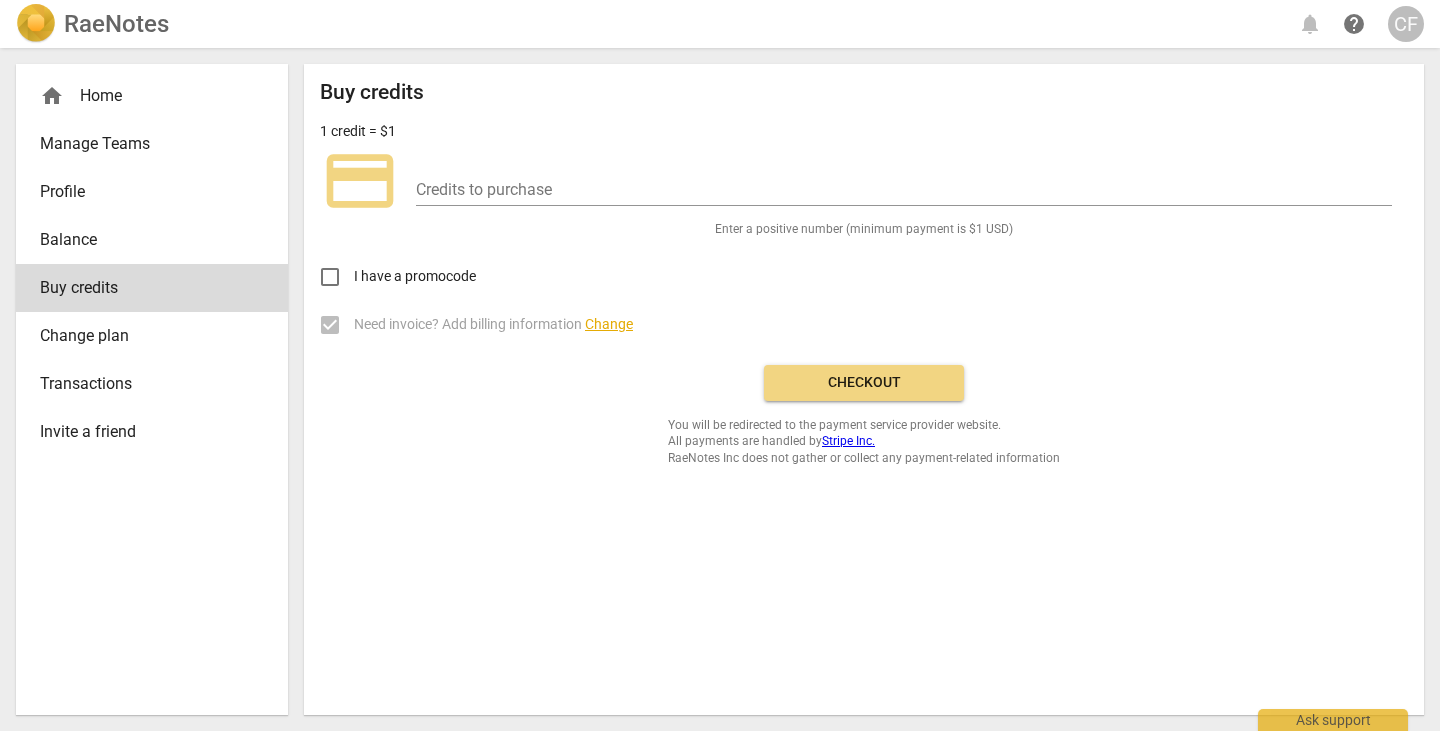 click on "Balance" at bounding box center (152, 240) 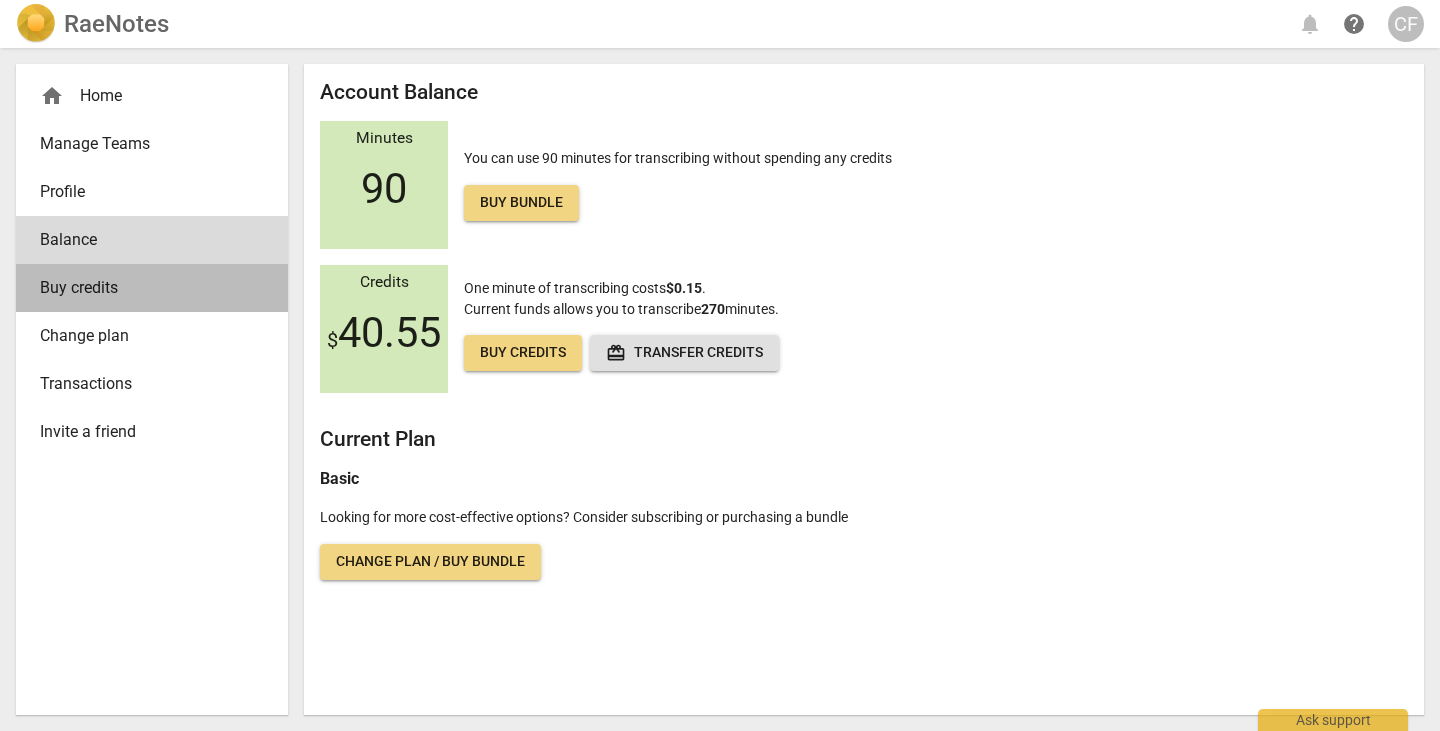 click on "Buy credits" at bounding box center (152, 288) 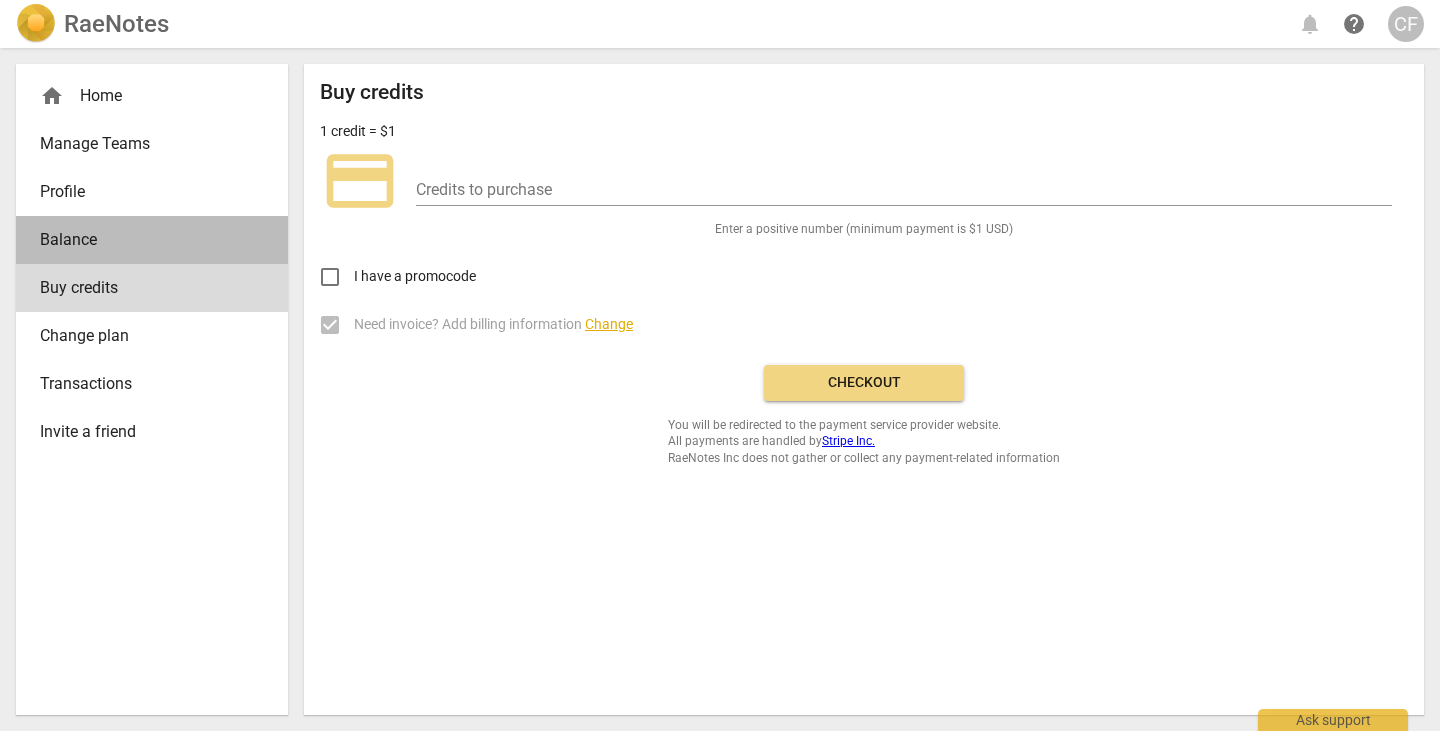 click on "Balance" at bounding box center [144, 240] 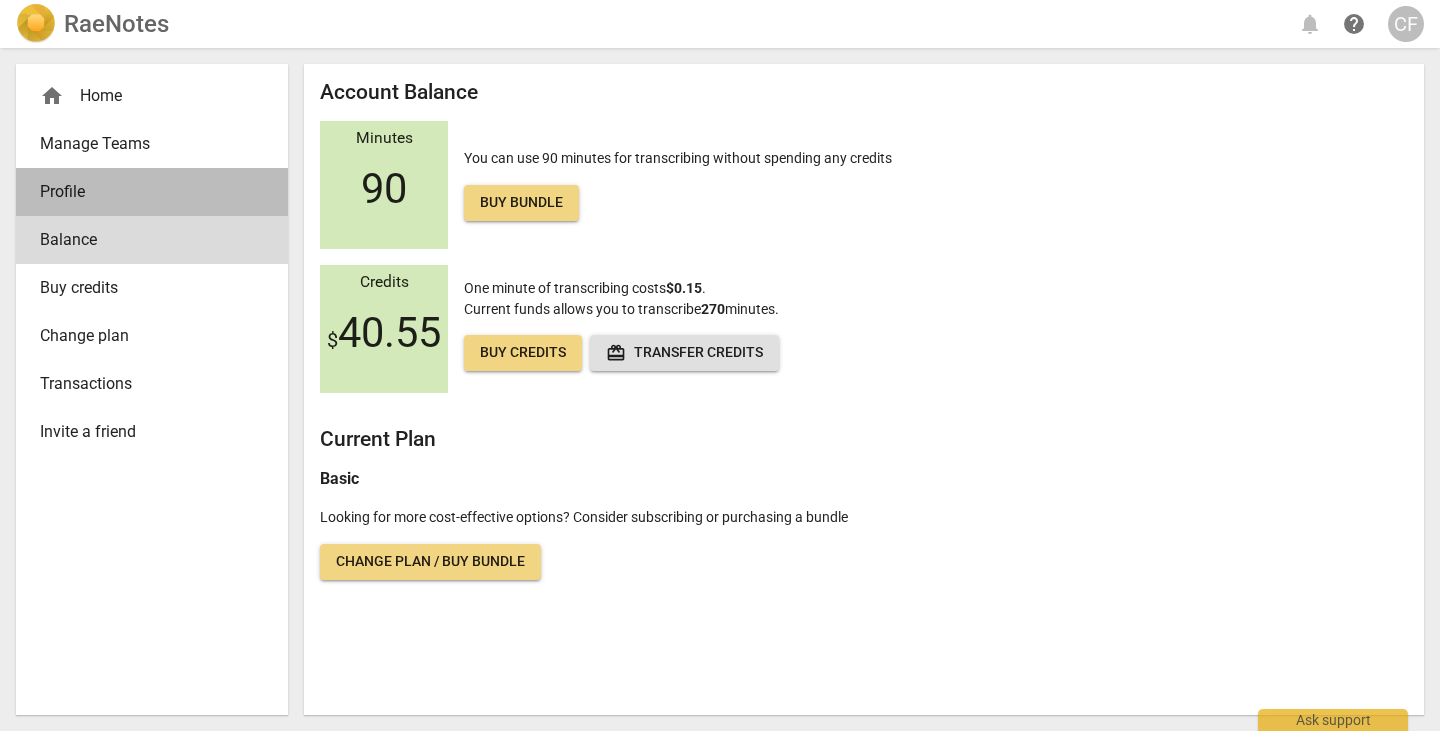 click on "Profile" at bounding box center [144, 192] 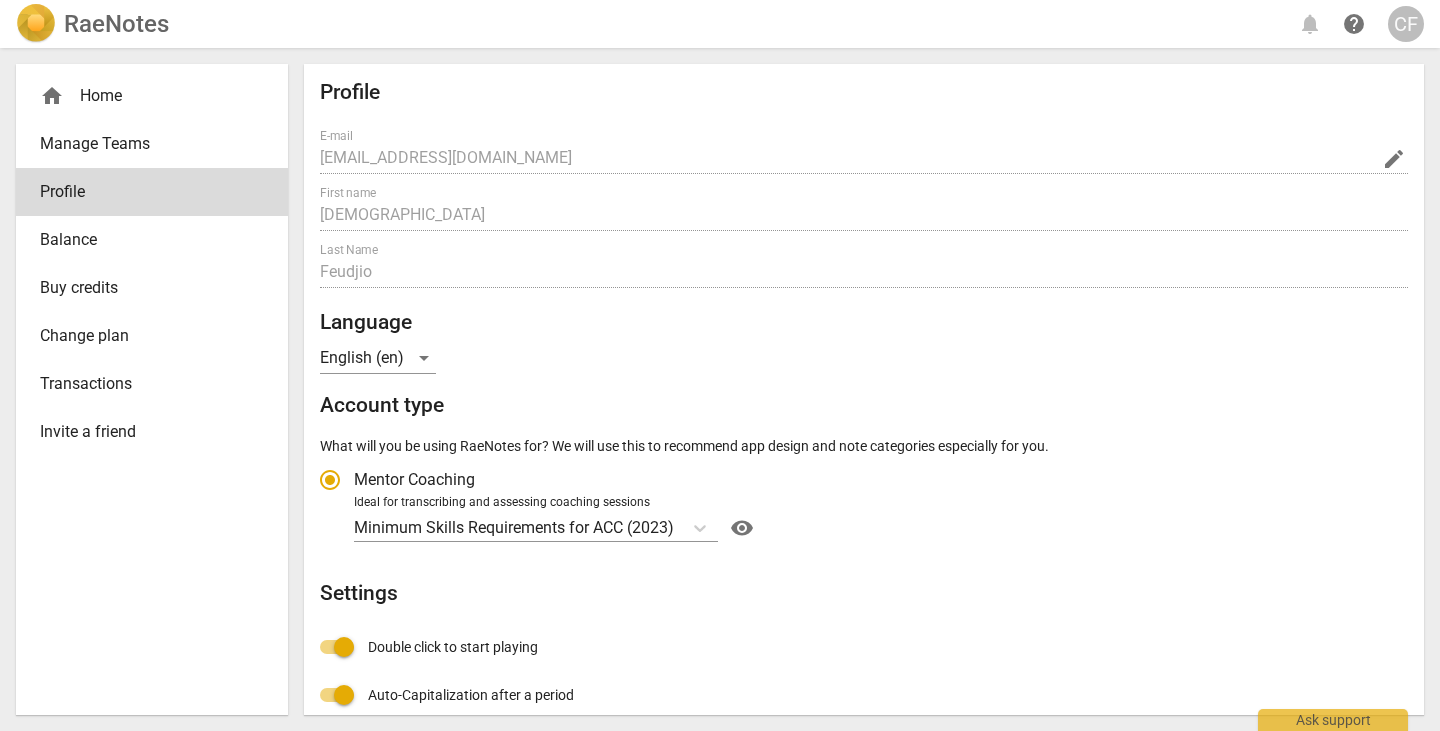 radio on "false" 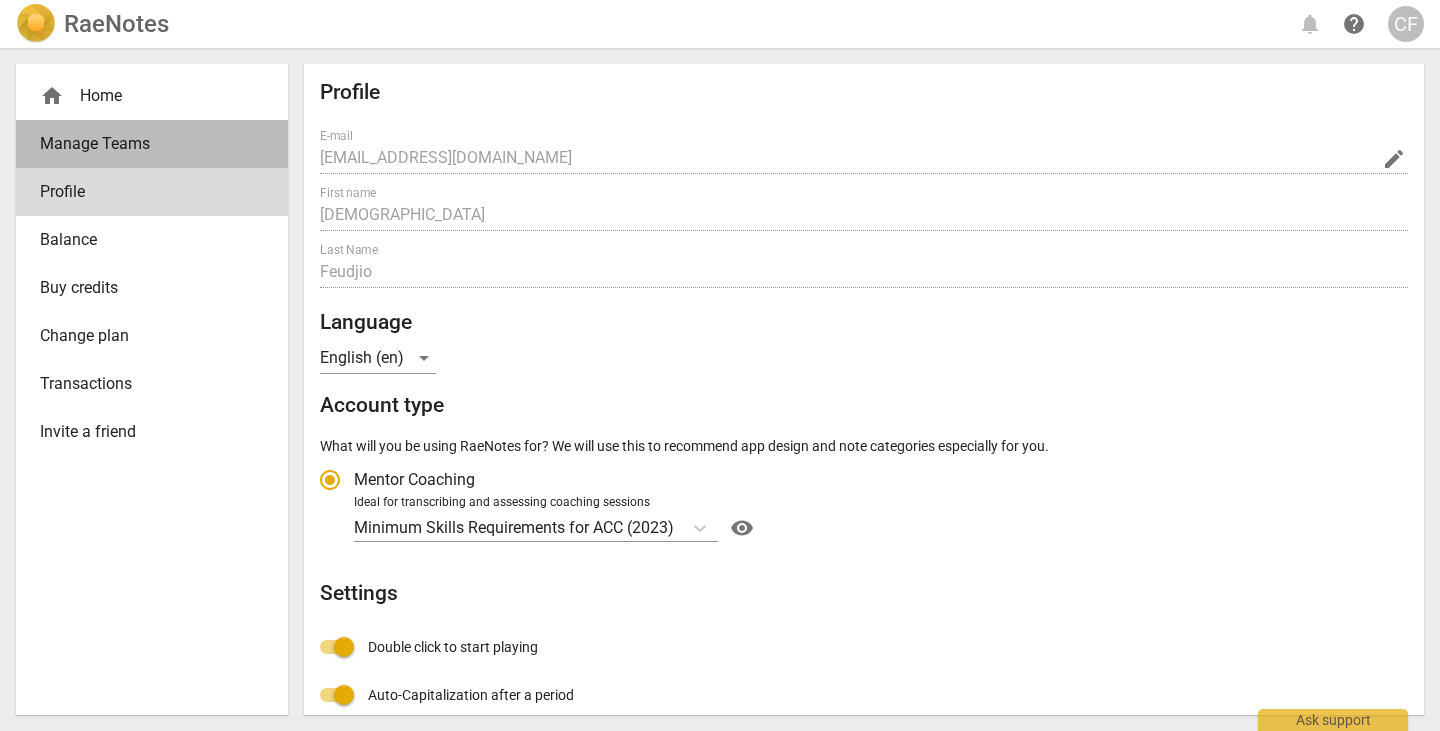 click on "Manage Teams" at bounding box center [144, 144] 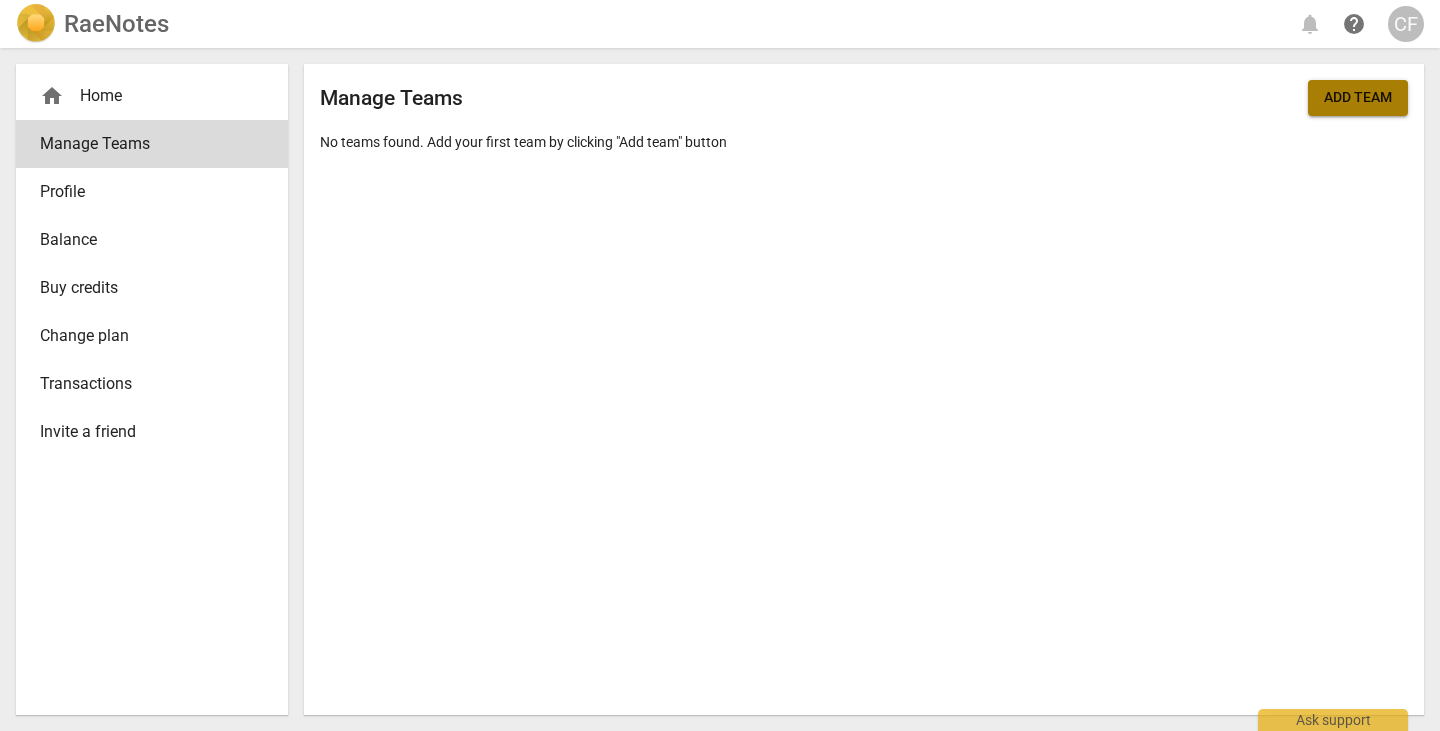 click on "Add team" at bounding box center [1358, 98] 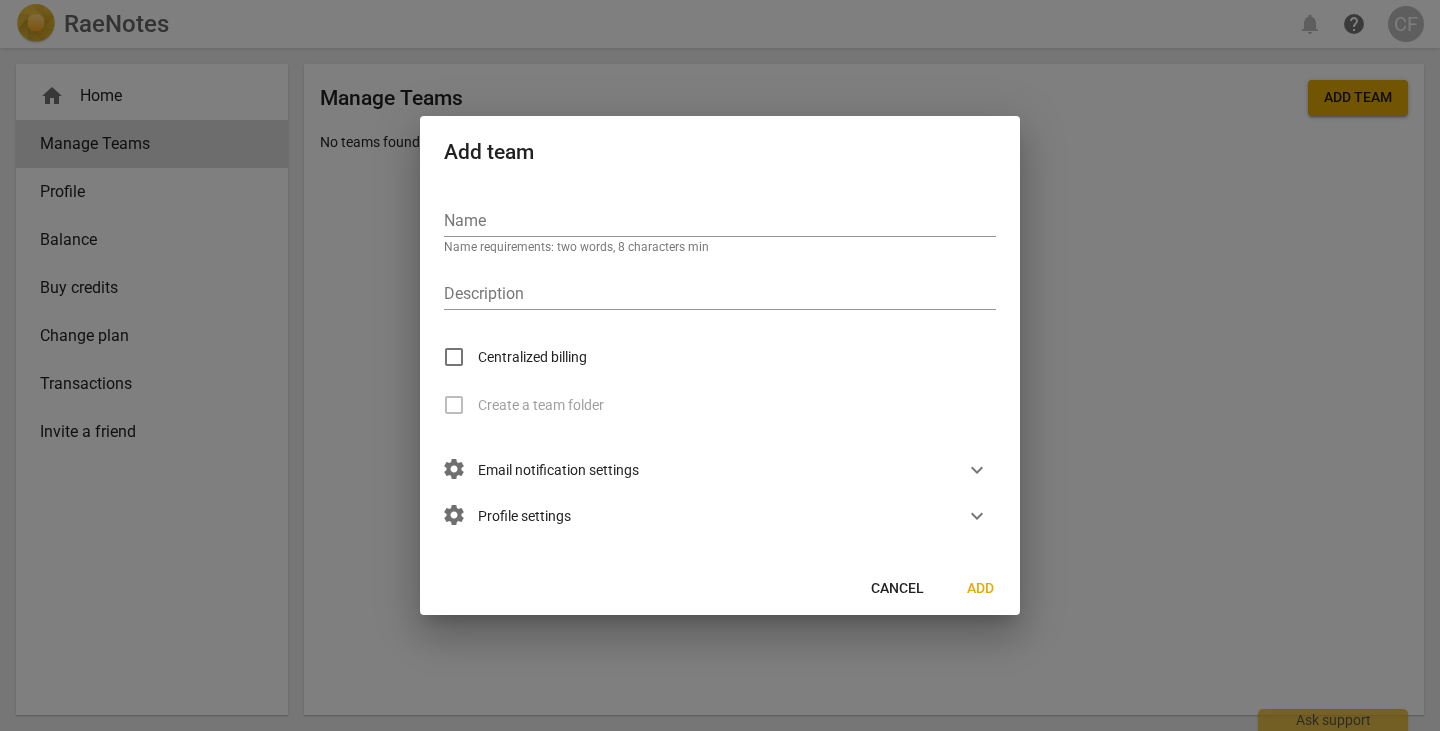 click on "settings Email notification settings expand_more" at bounding box center [712, 470] 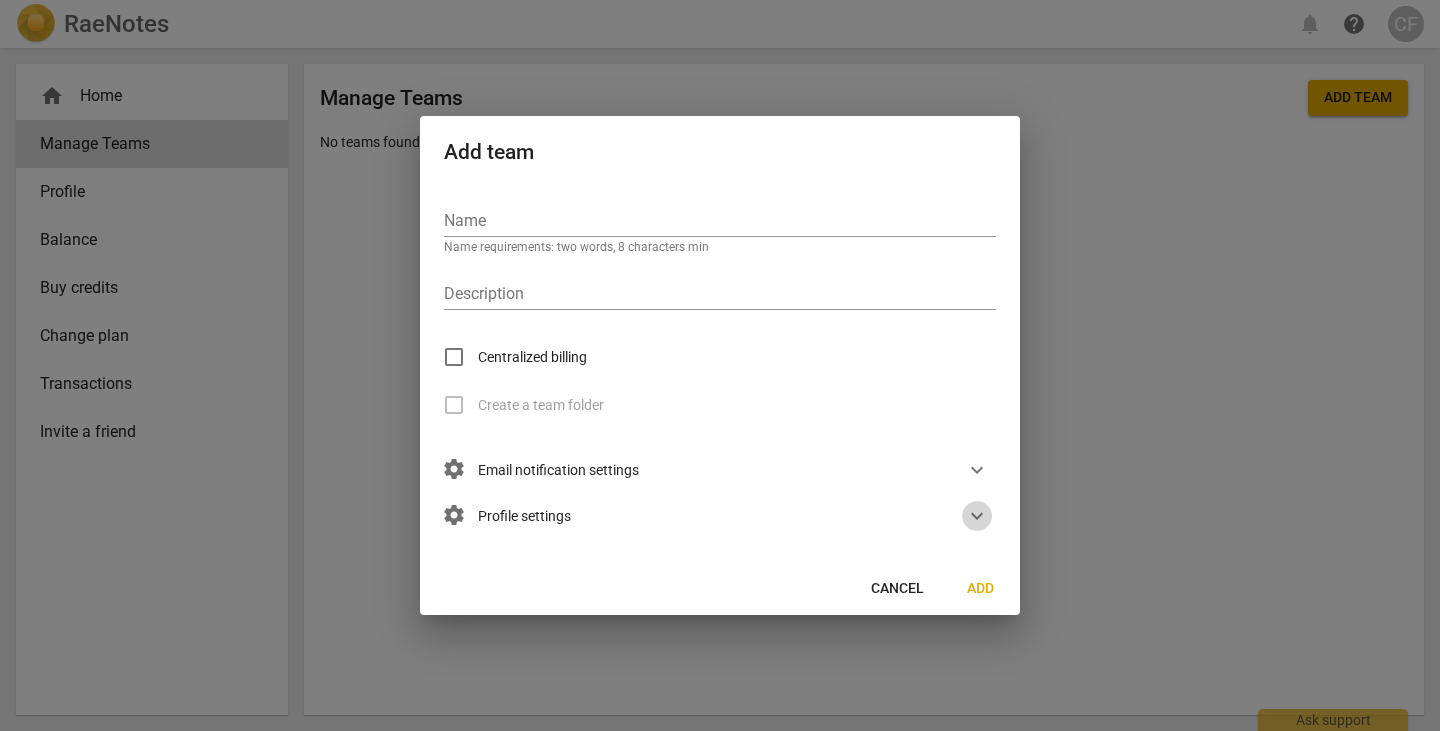 click on "expand_more" at bounding box center (977, 516) 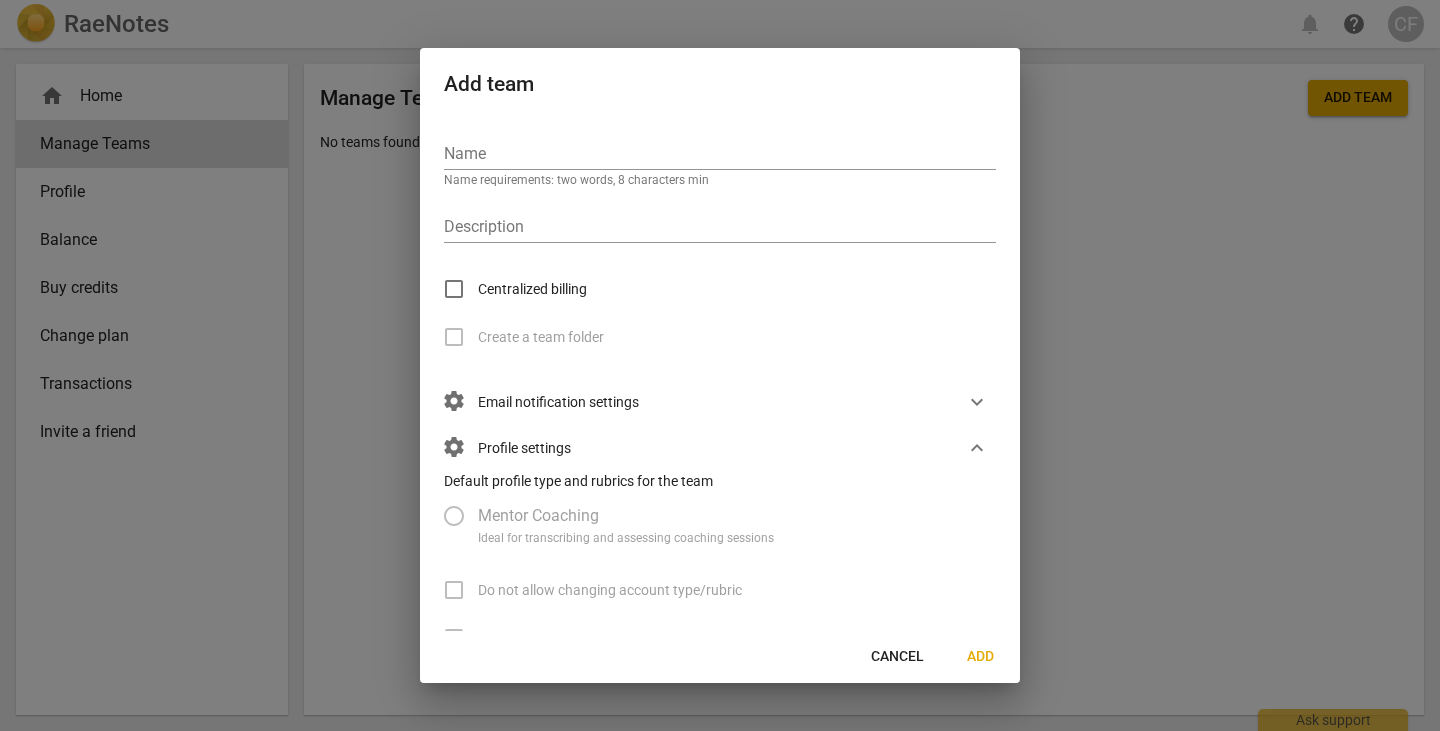 click on "expand_more" at bounding box center [977, 448] 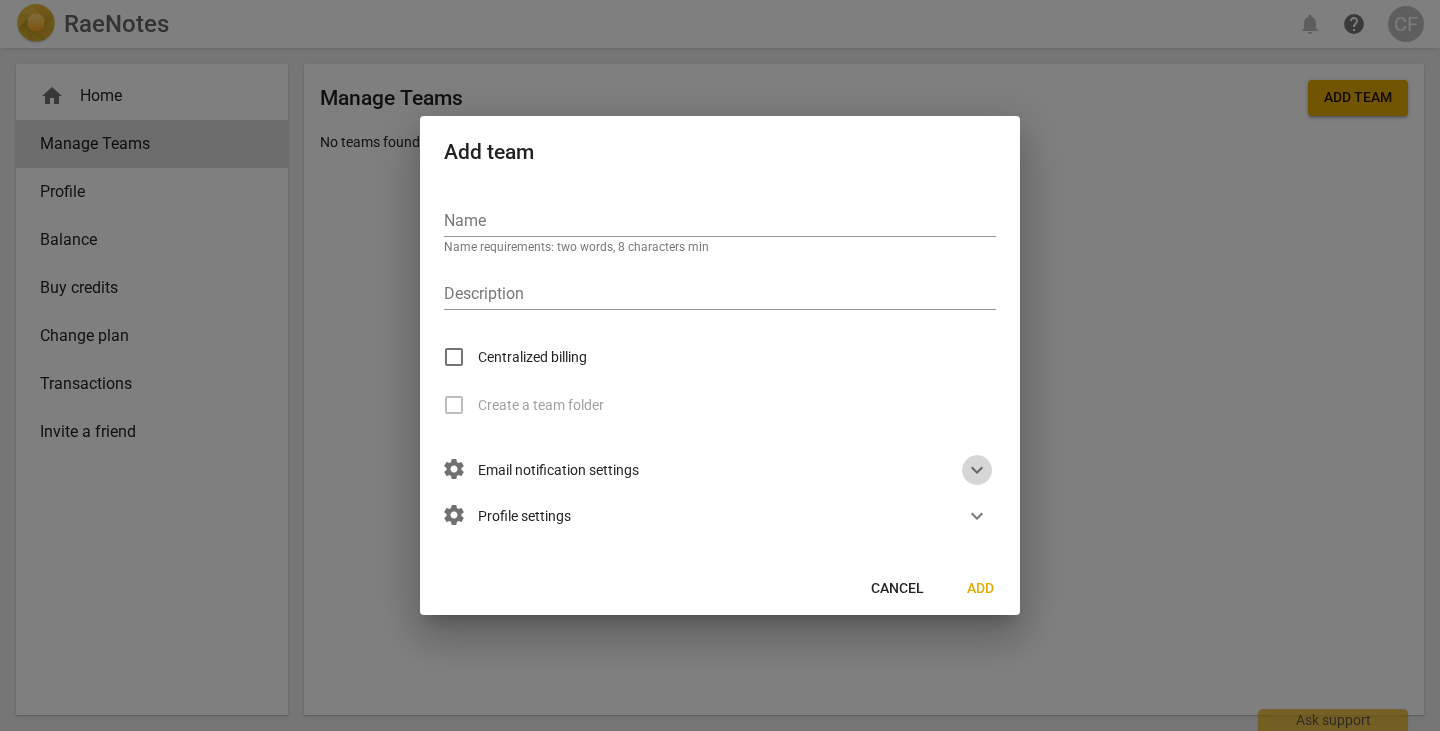 click on "expand_more" at bounding box center (977, 470) 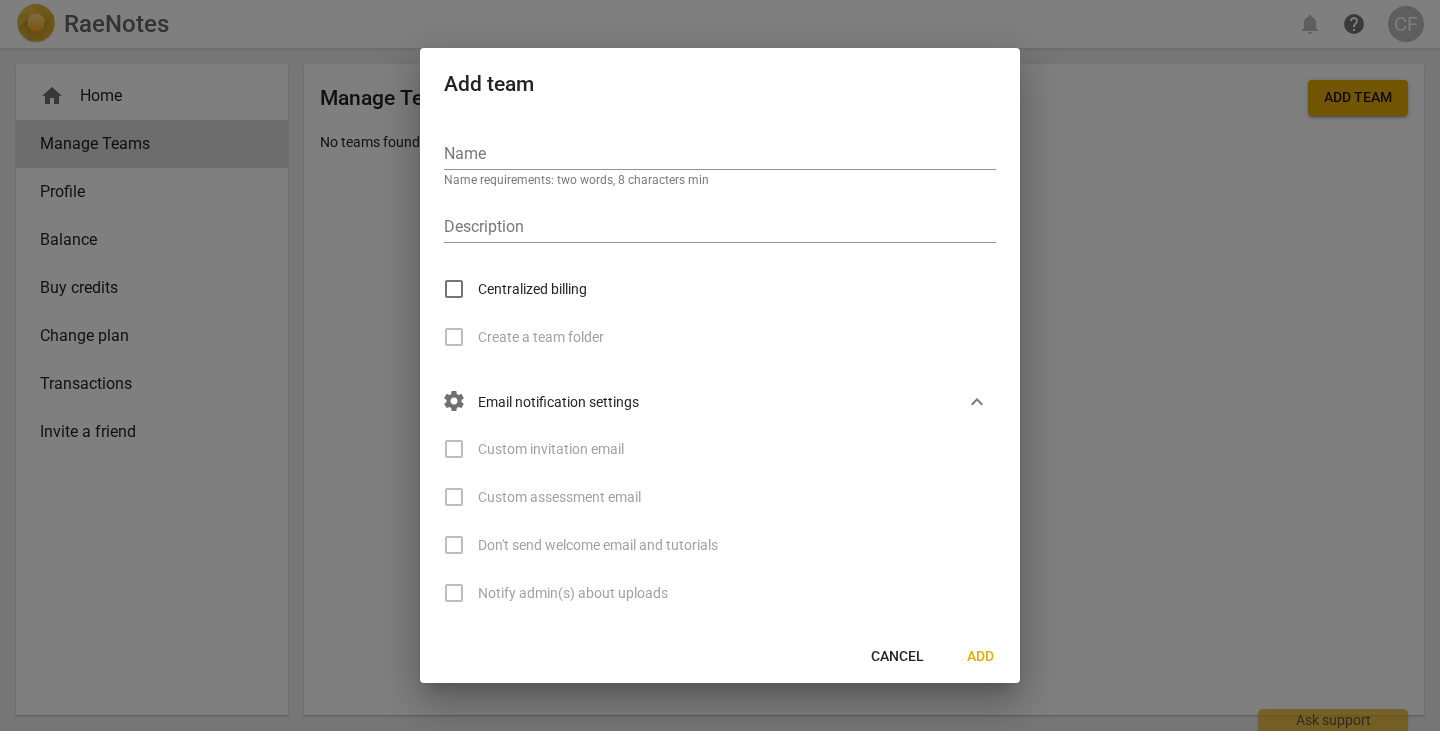 type 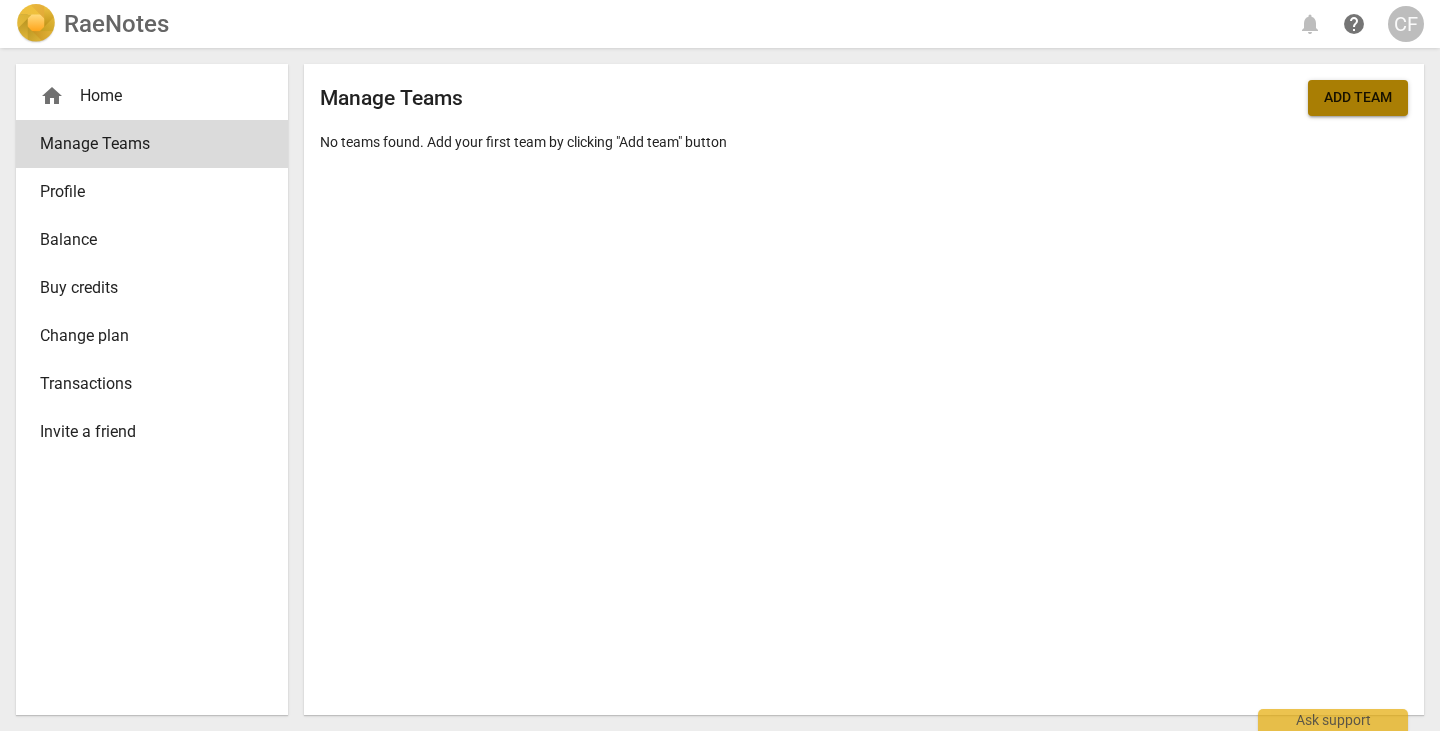 click on "Add team" at bounding box center [1358, 98] 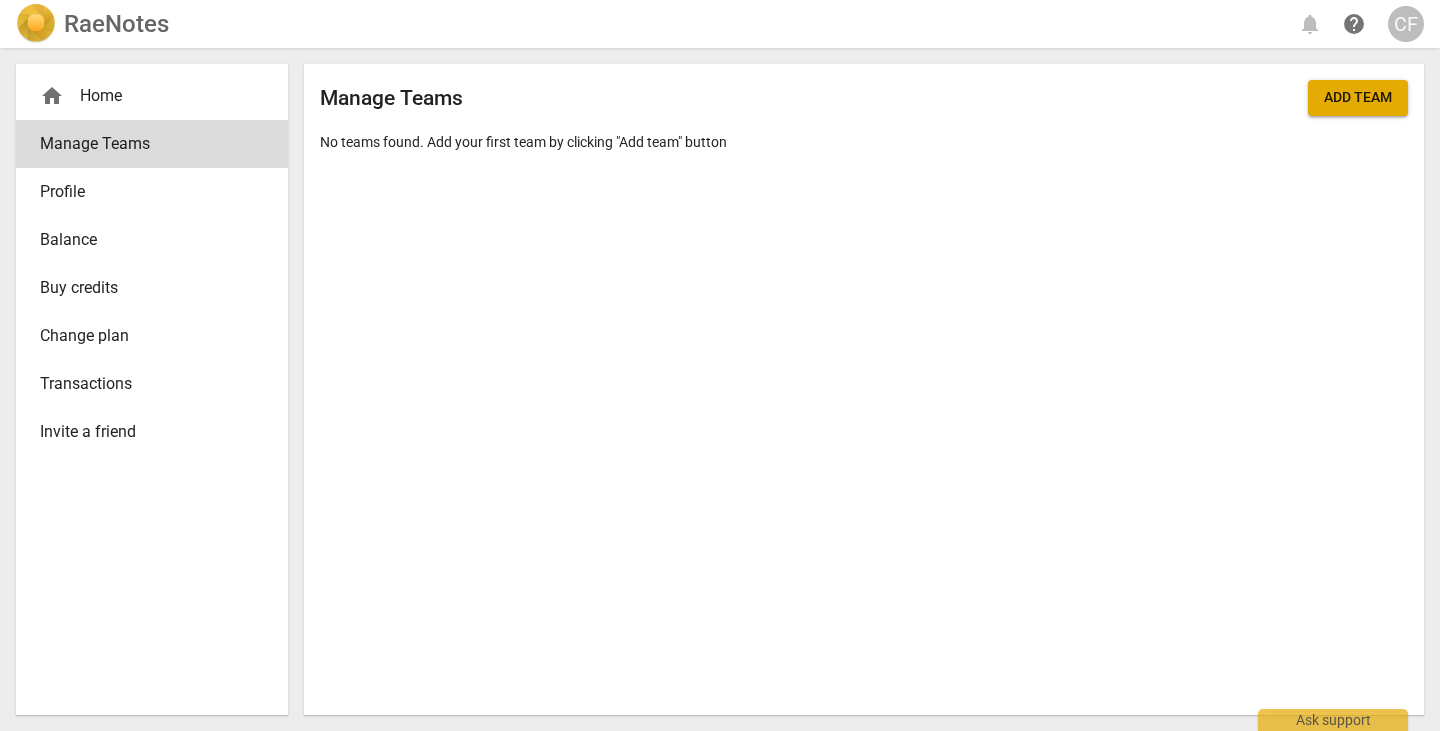 type 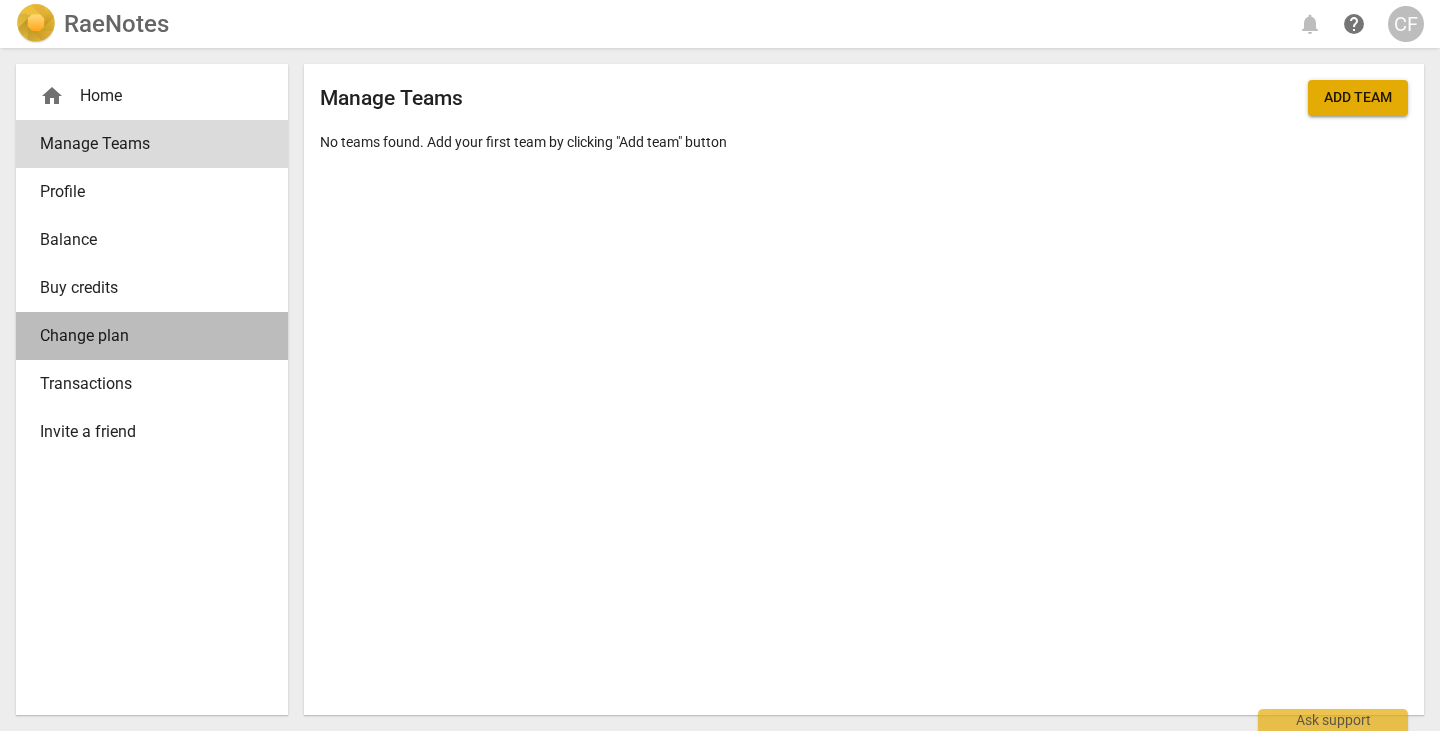 click on "Change plan" at bounding box center (144, 336) 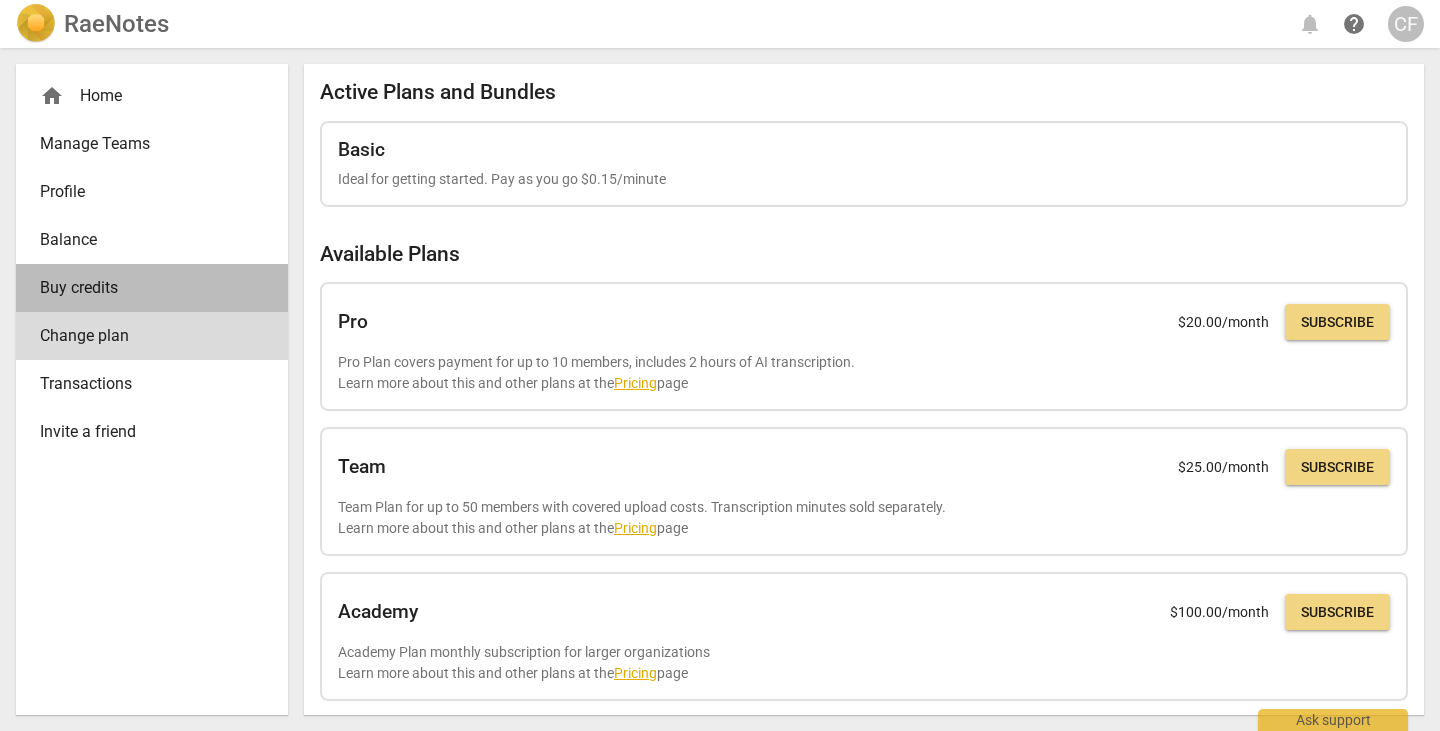 click on "Buy credits" at bounding box center [144, 288] 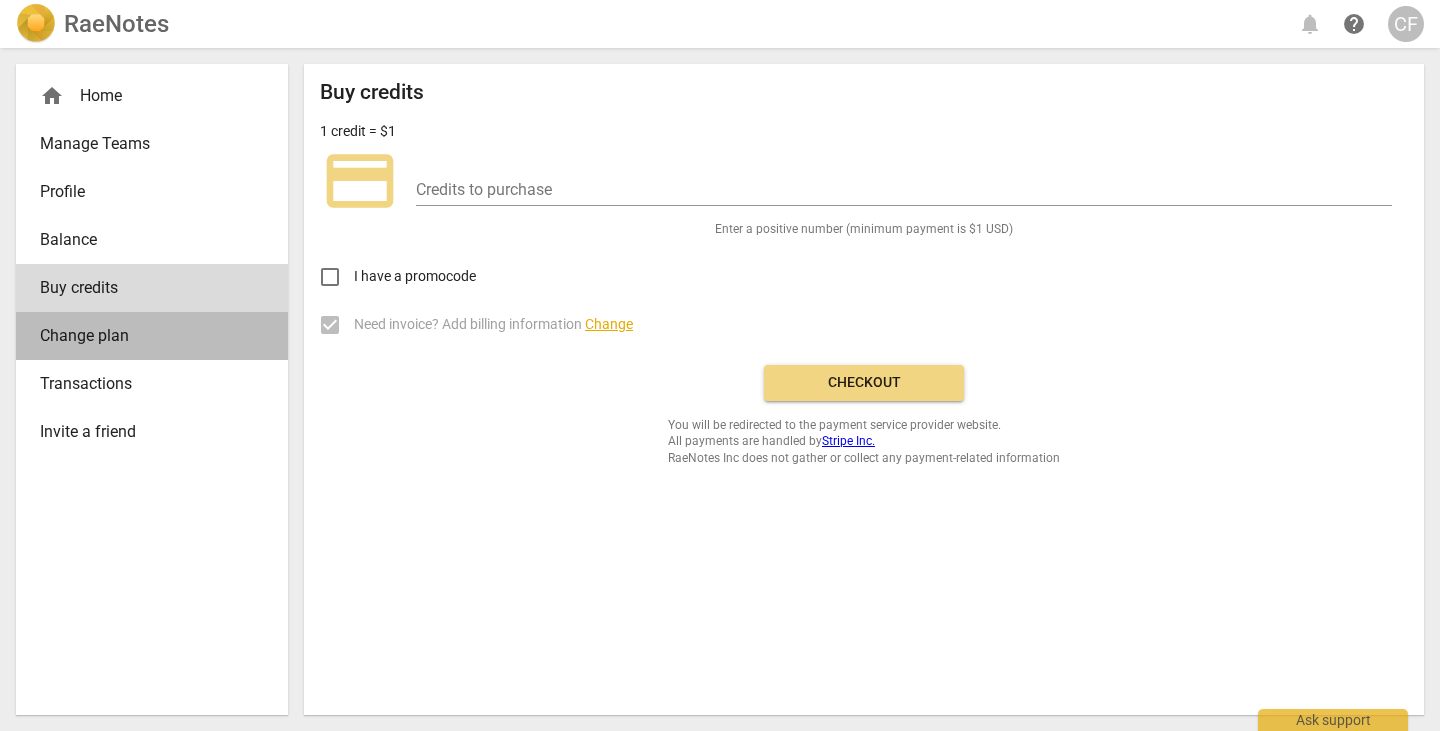 click on "Change plan" at bounding box center (152, 336) 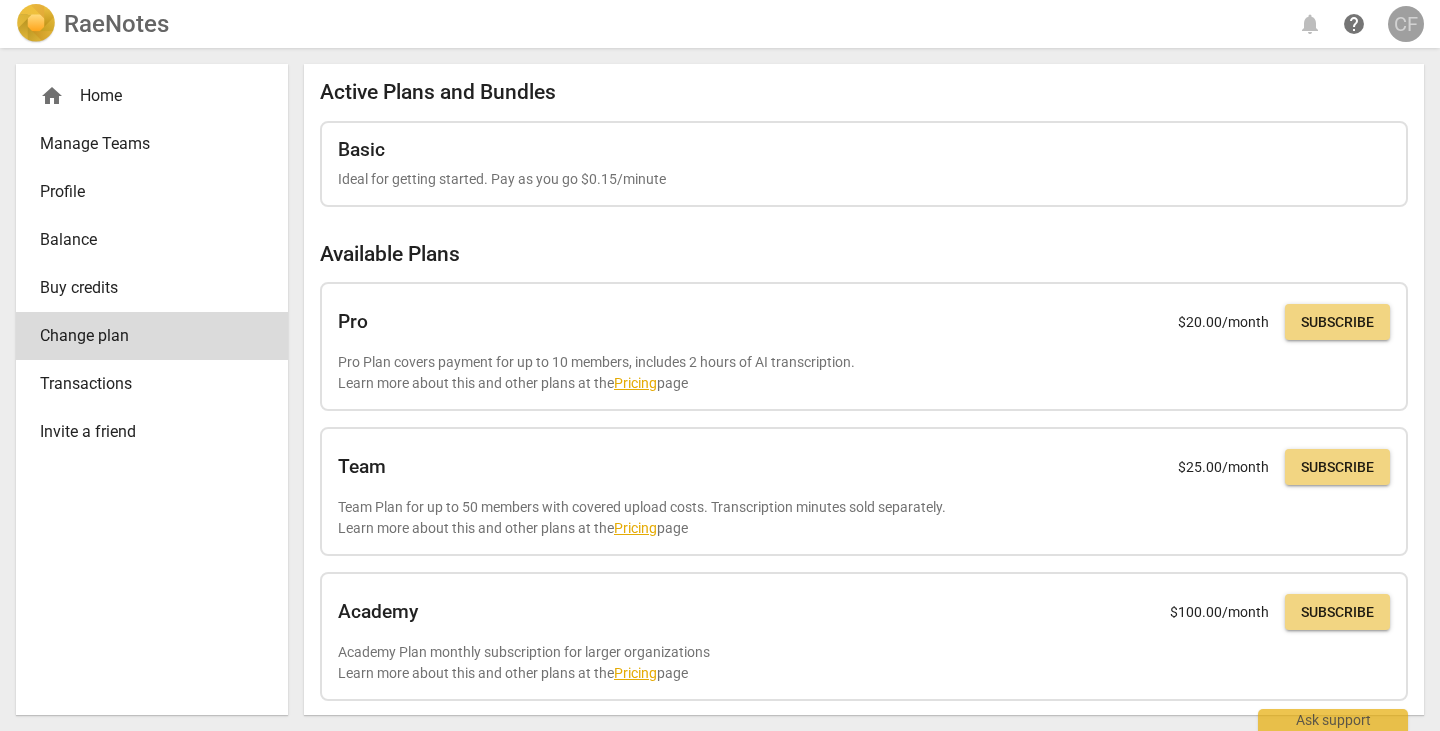 click on "CF" at bounding box center [1406, 24] 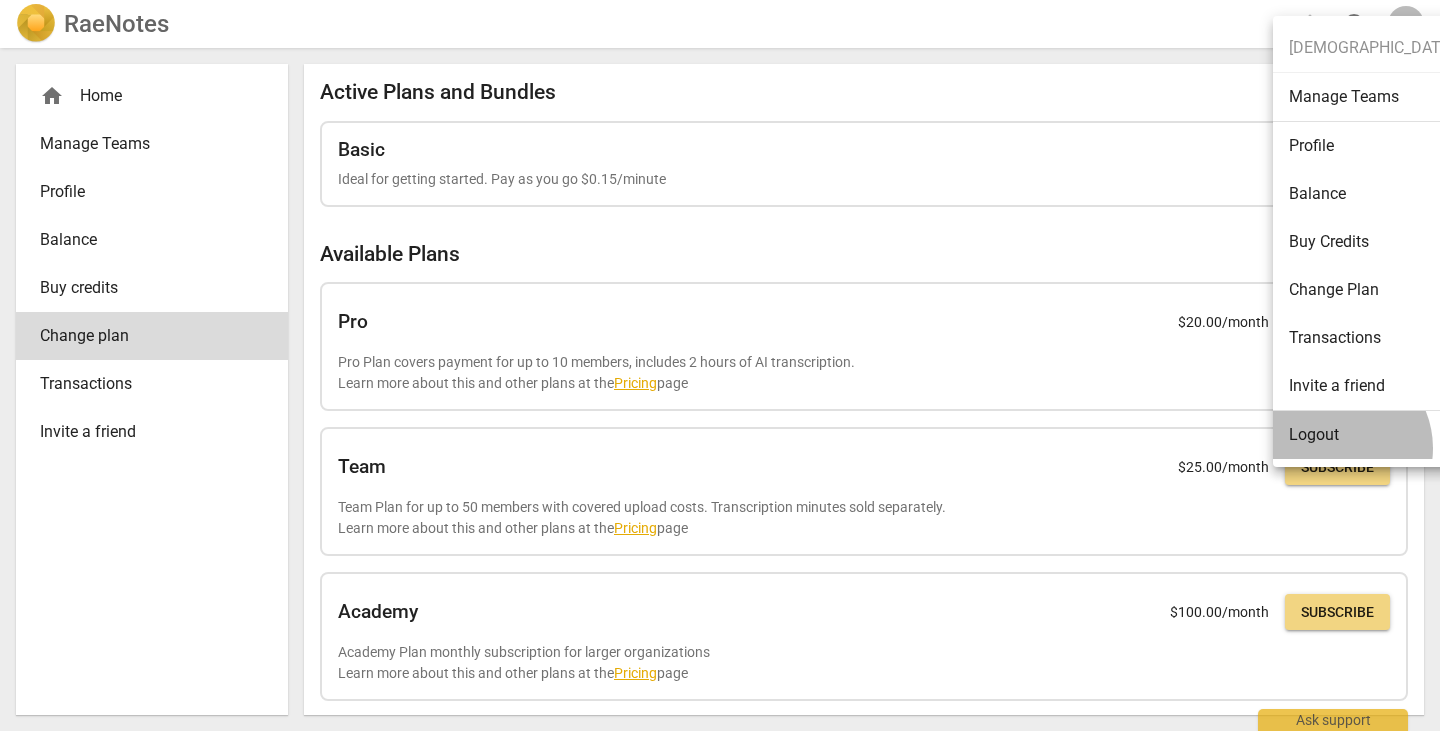 click on "Logout" at bounding box center (1431, 435) 